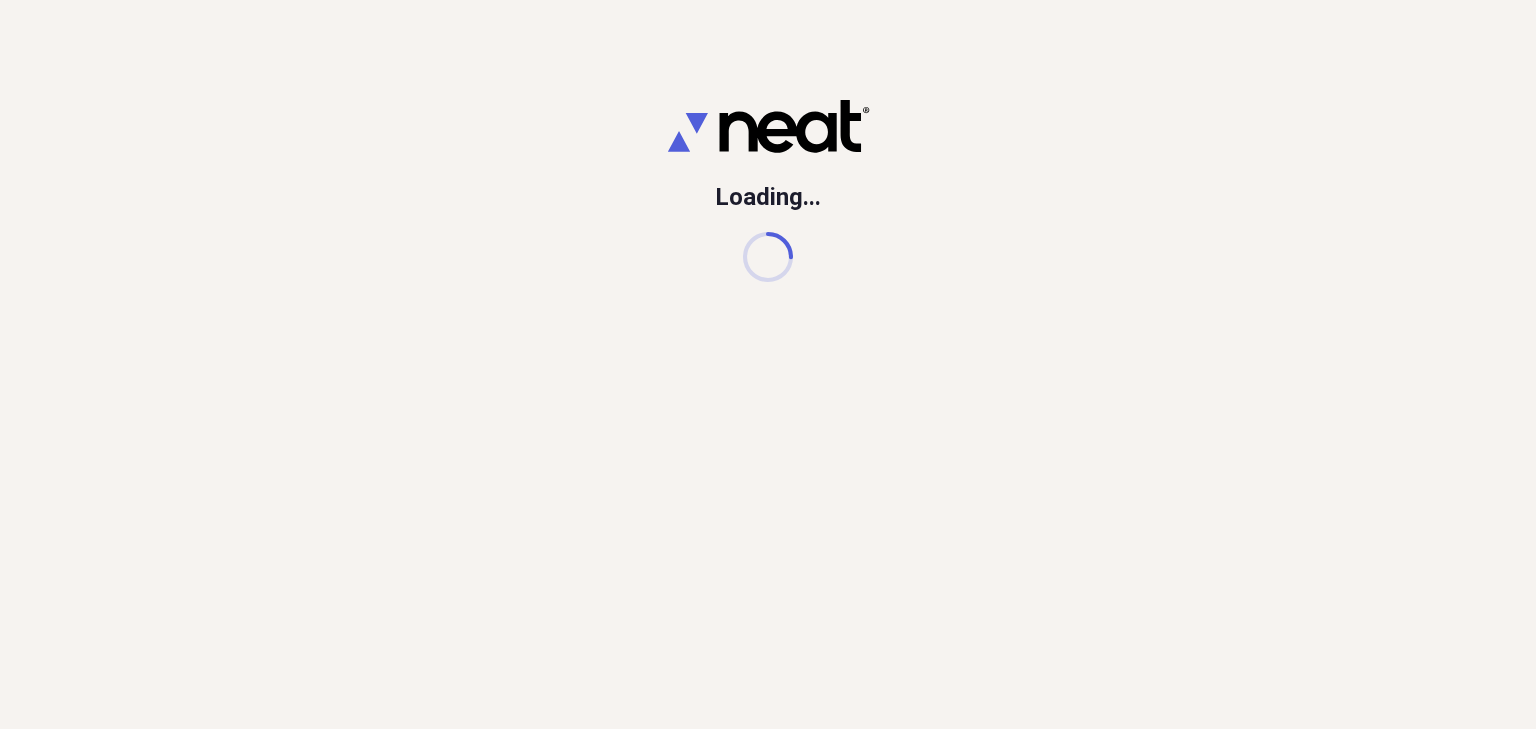 scroll, scrollTop: 0, scrollLeft: 0, axis: both 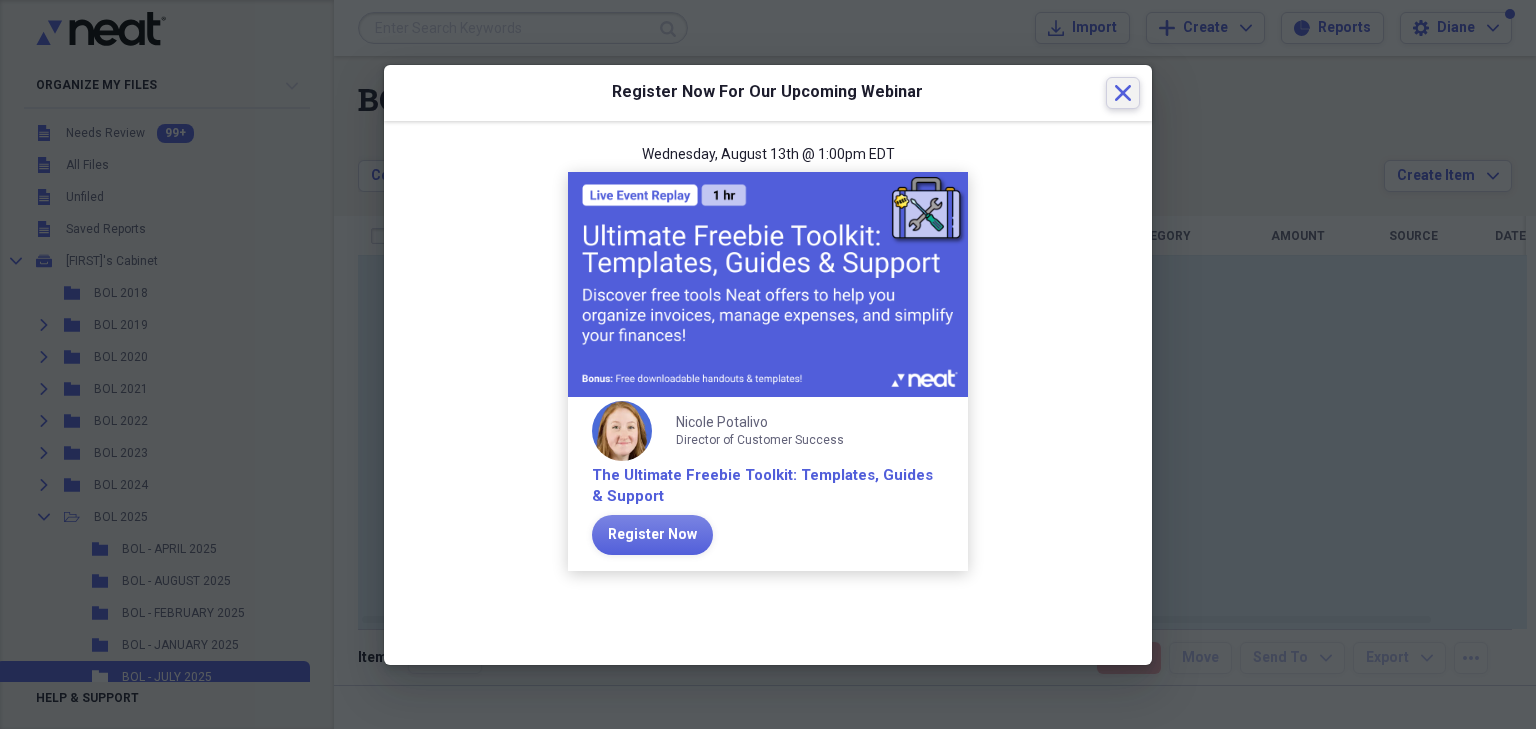 click on "Close" 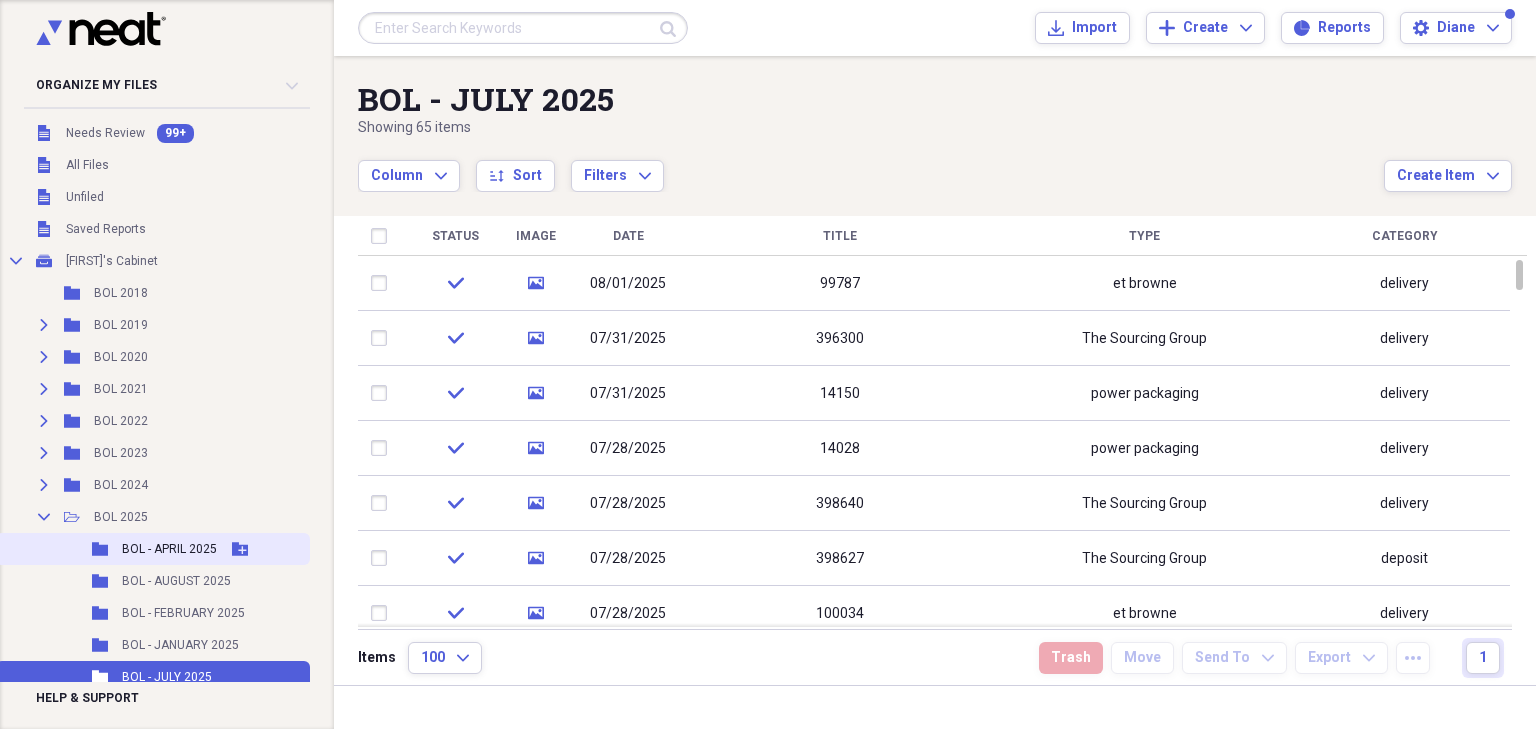 scroll, scrollTop: 400, scrollLeft: 0, axis: vertical 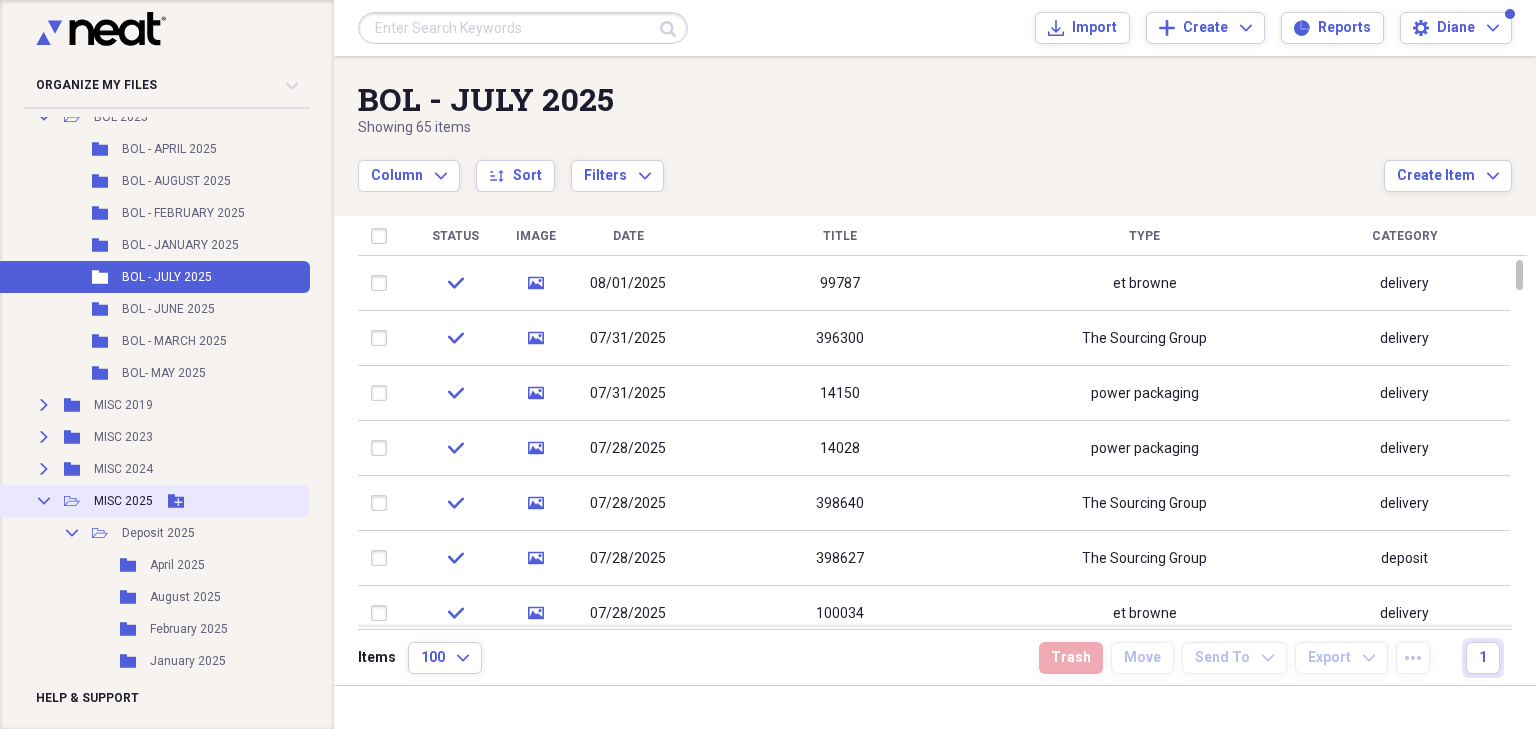 click on "Collapse Open Folder MISC 2025 Add Folder" at bounding box center [153, 501] 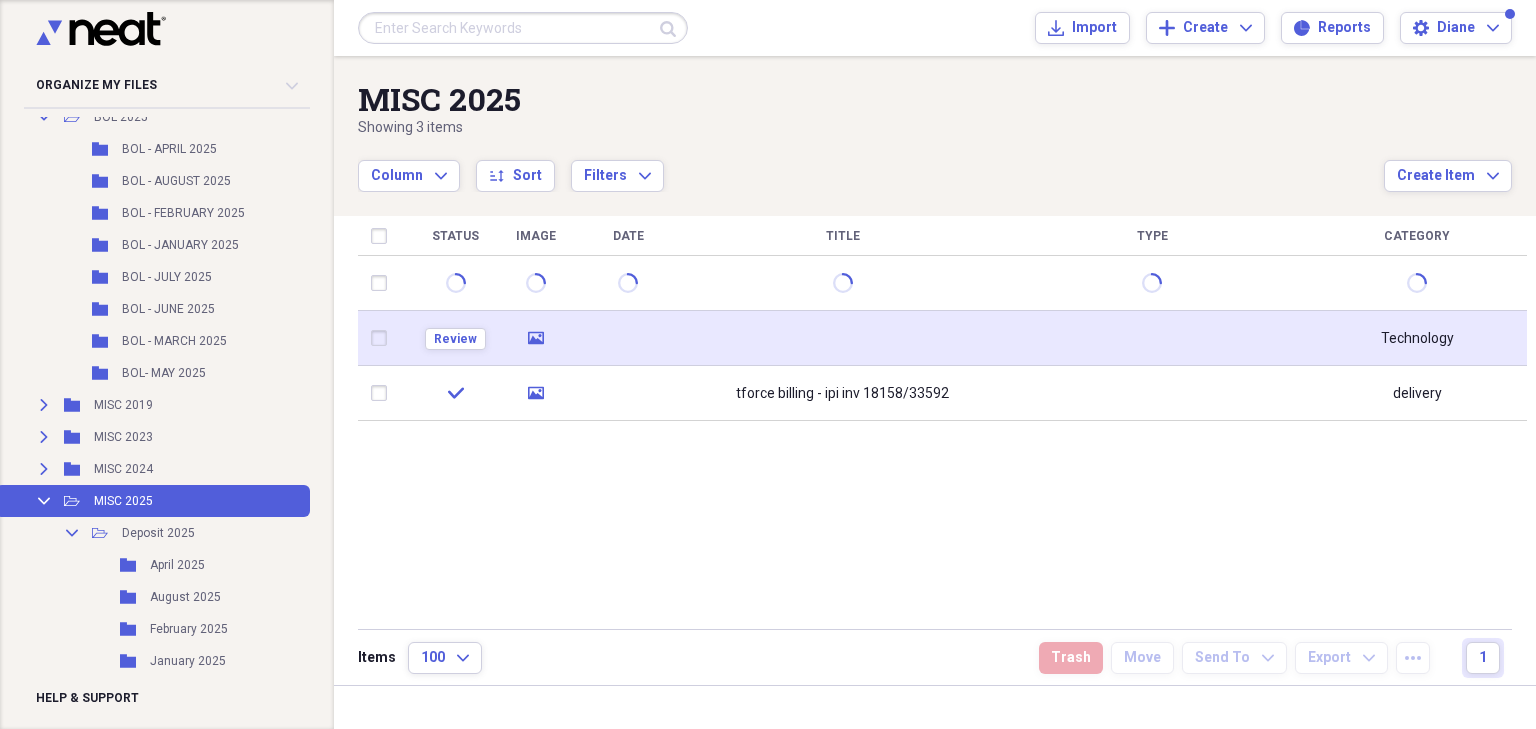 click at bounding box center (628, 338) 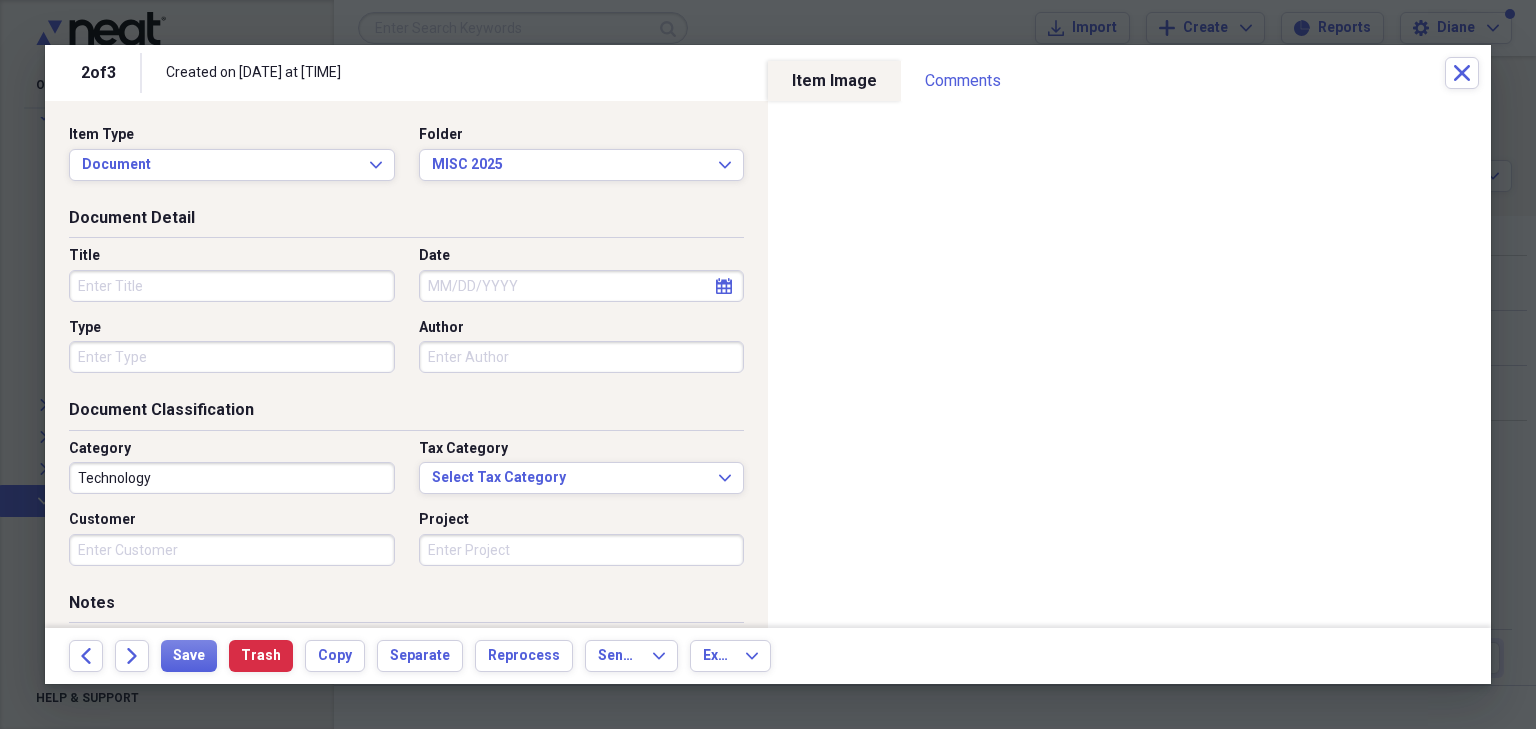 click on "Title" at bounding box center [232, 286] 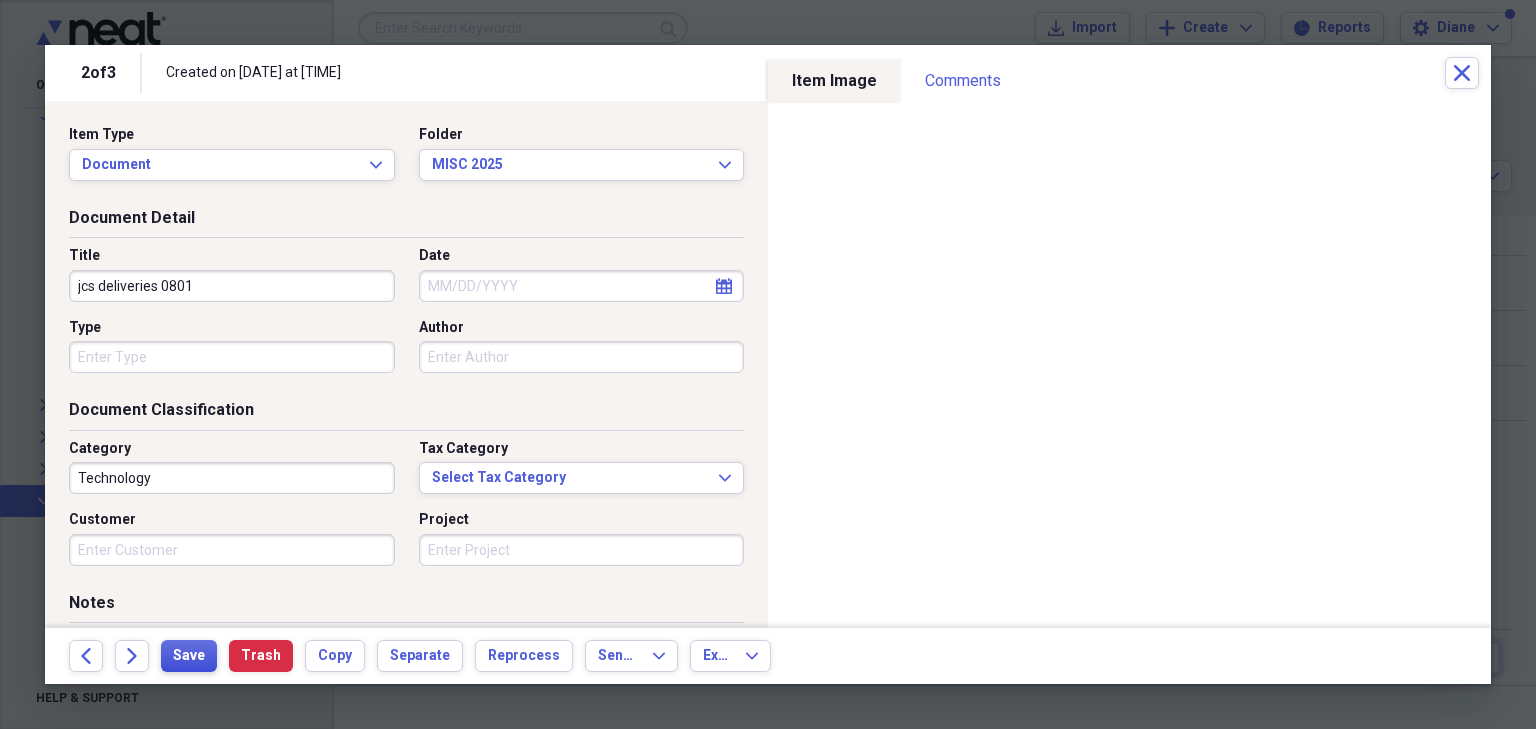 type on "jcs deliveries 0801" 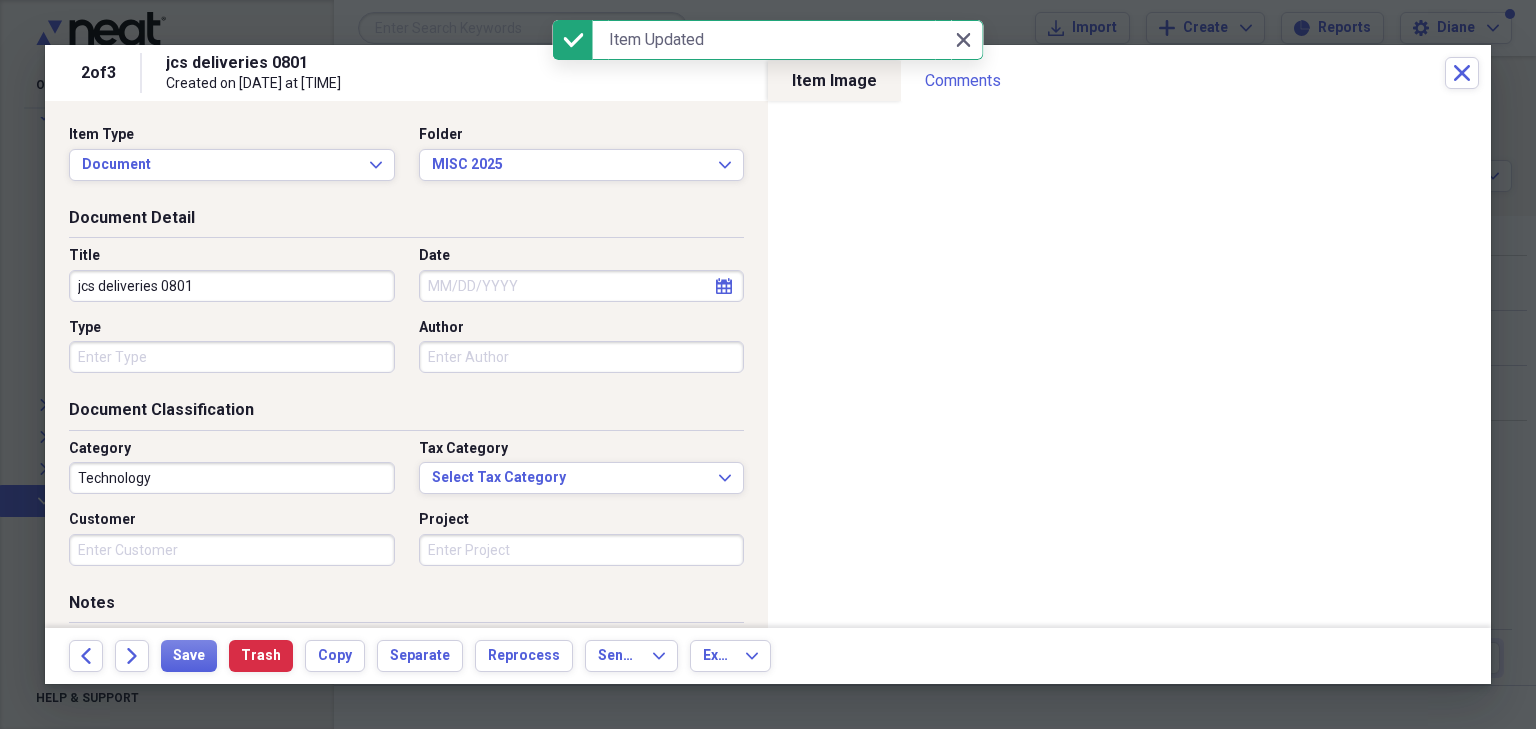 click on "Close Close" at bounding box center [968, 40] 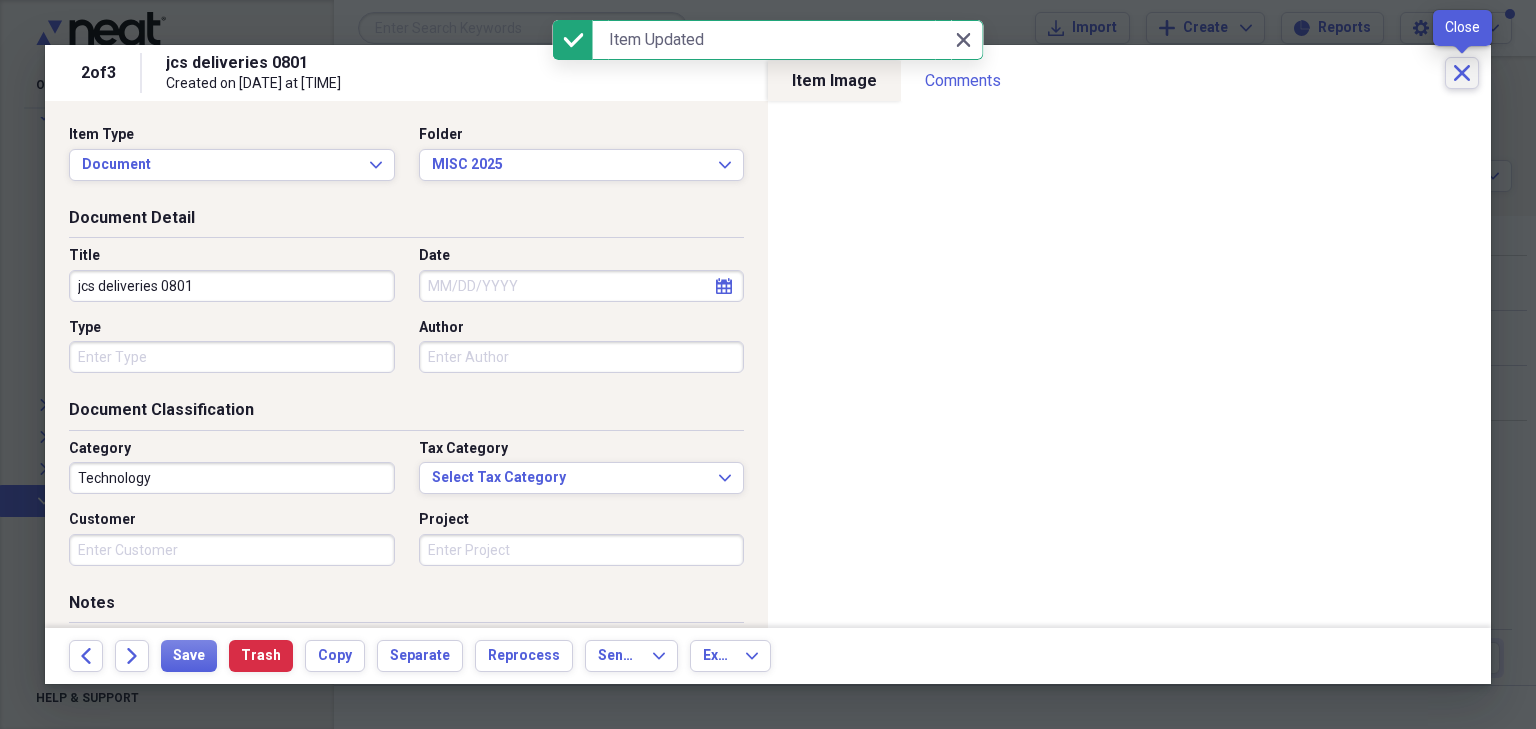 click on "Close" at bounding box center [1462, 73] 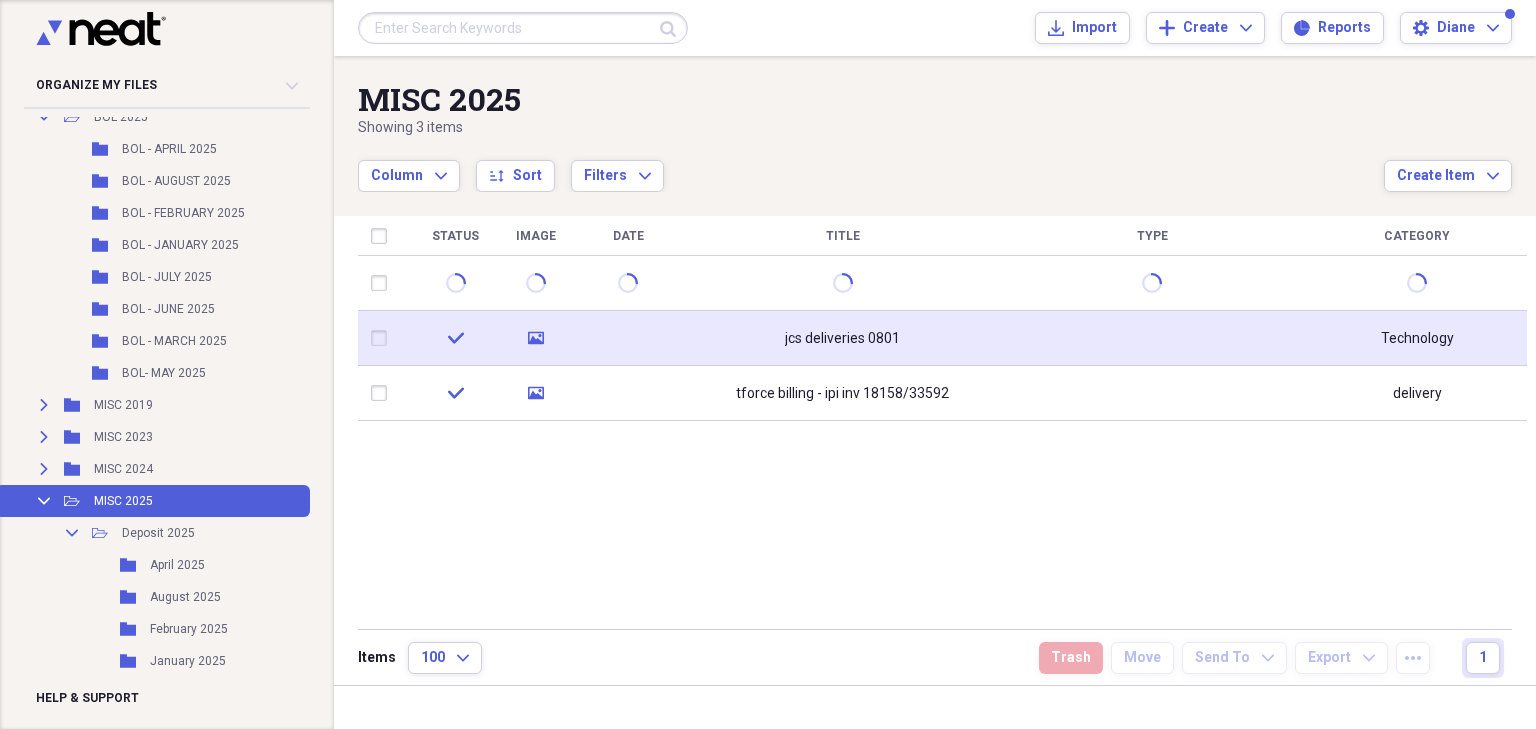 click at bounding box center (383, 338) 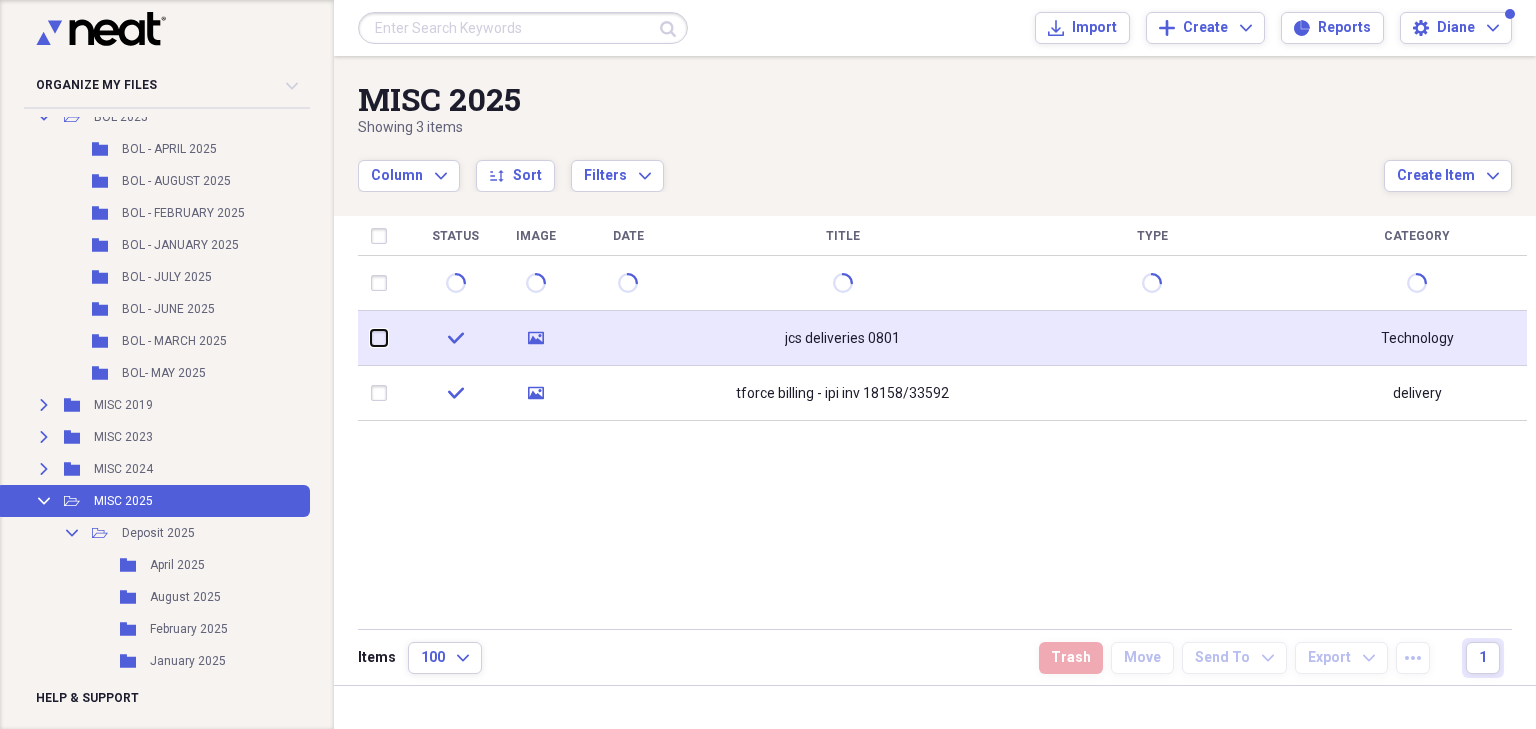 click at bounding box center [371, 338] 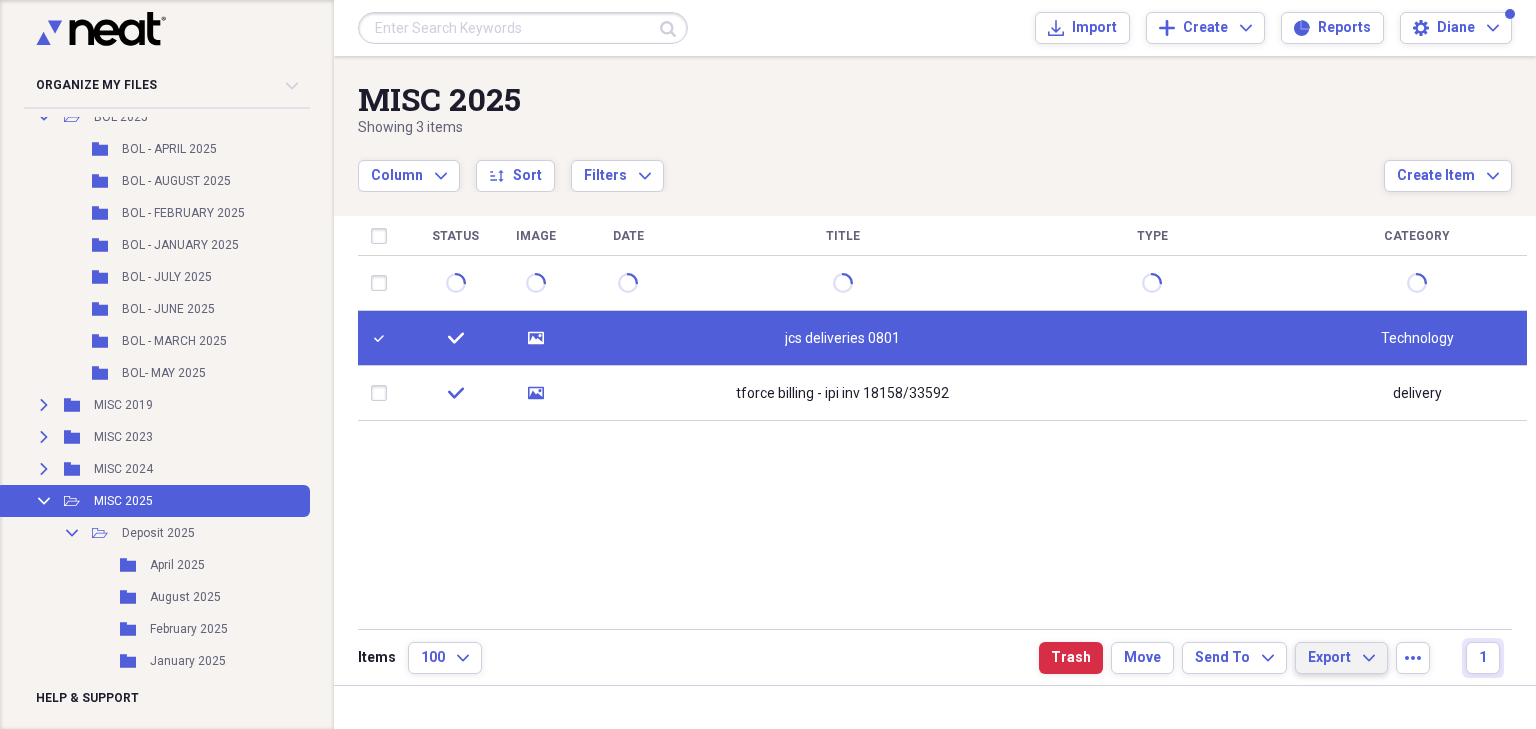 click on "Export Expand" at bounding box center (1341, 658) 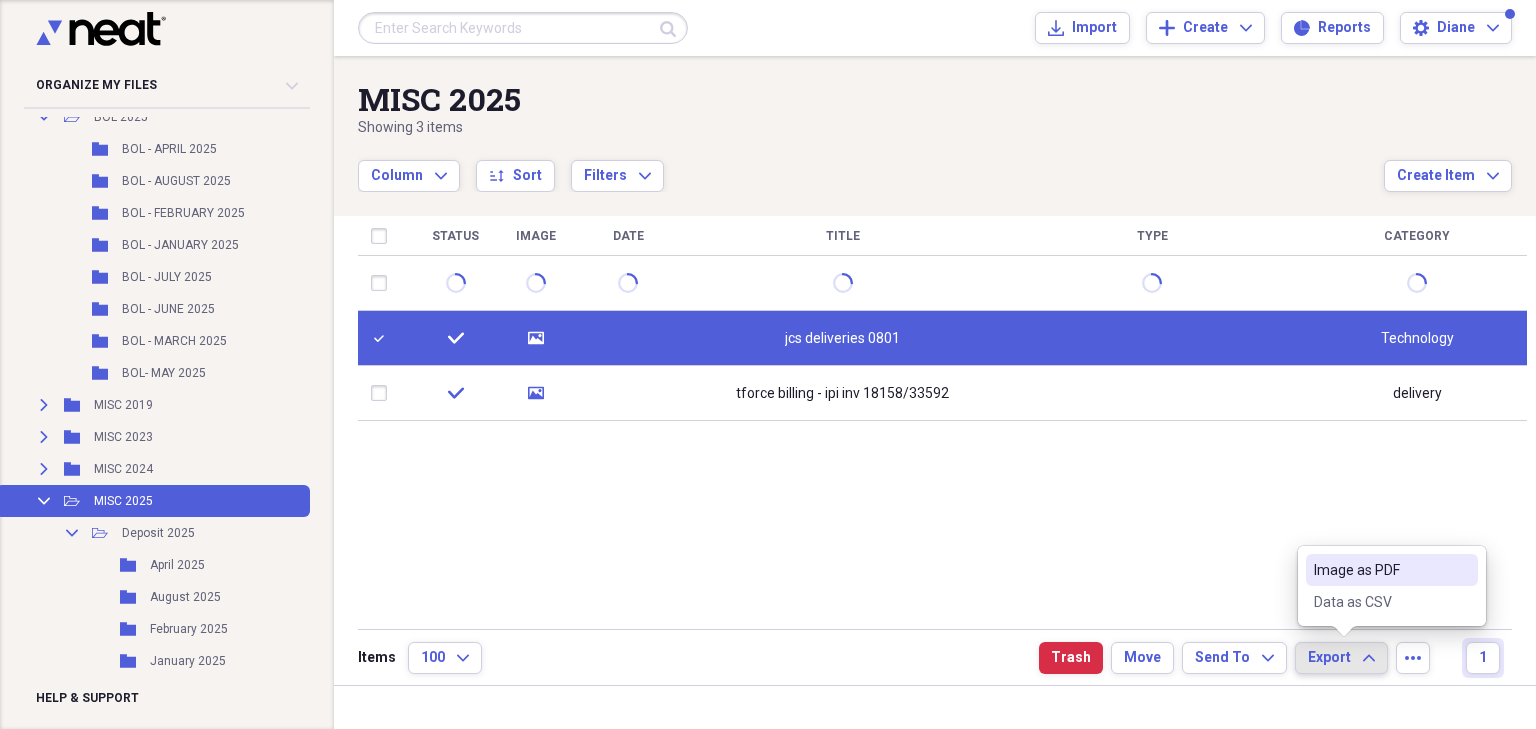 click on "Image as PDF" at bounding box center [1380, 570] 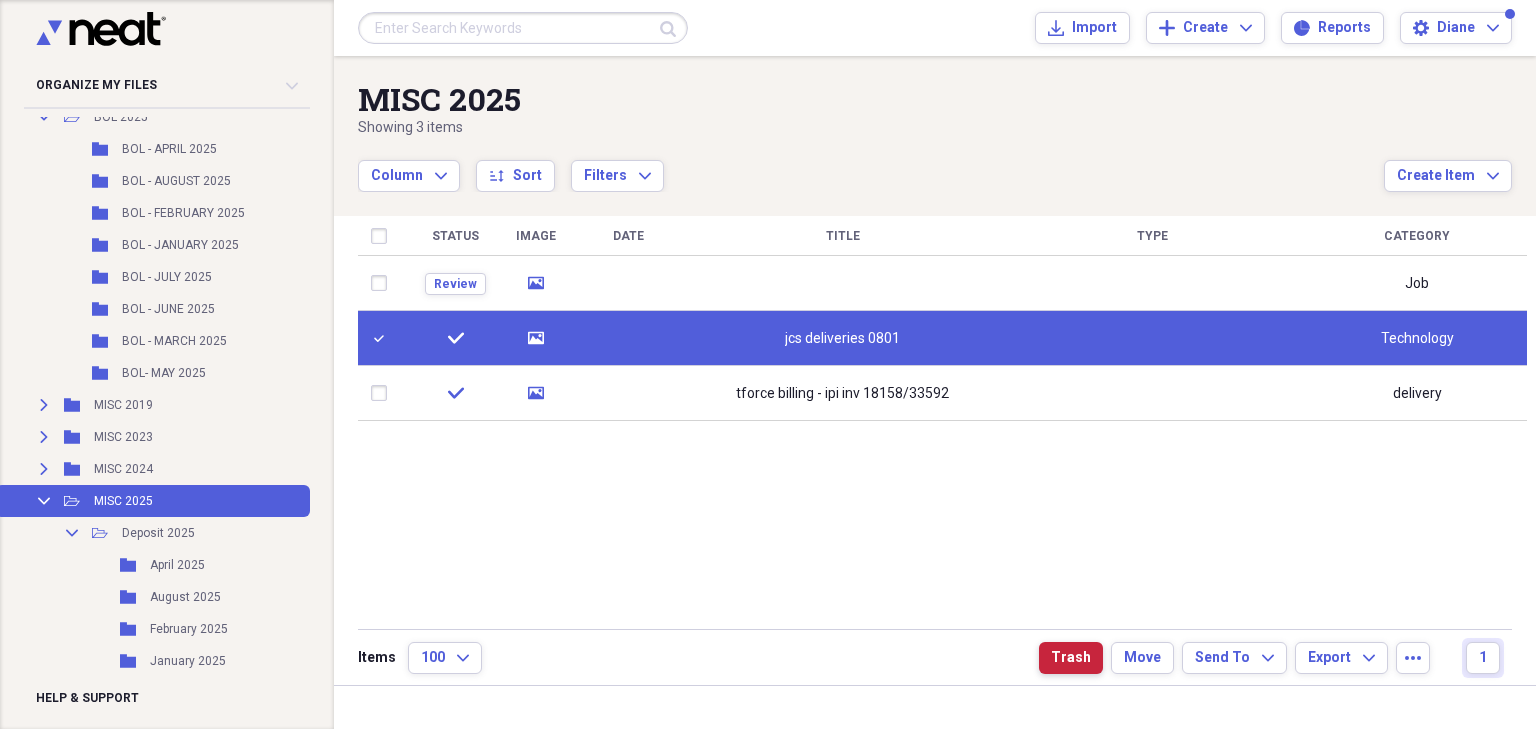 click on "Trash" at bounding box center [1071, 658] 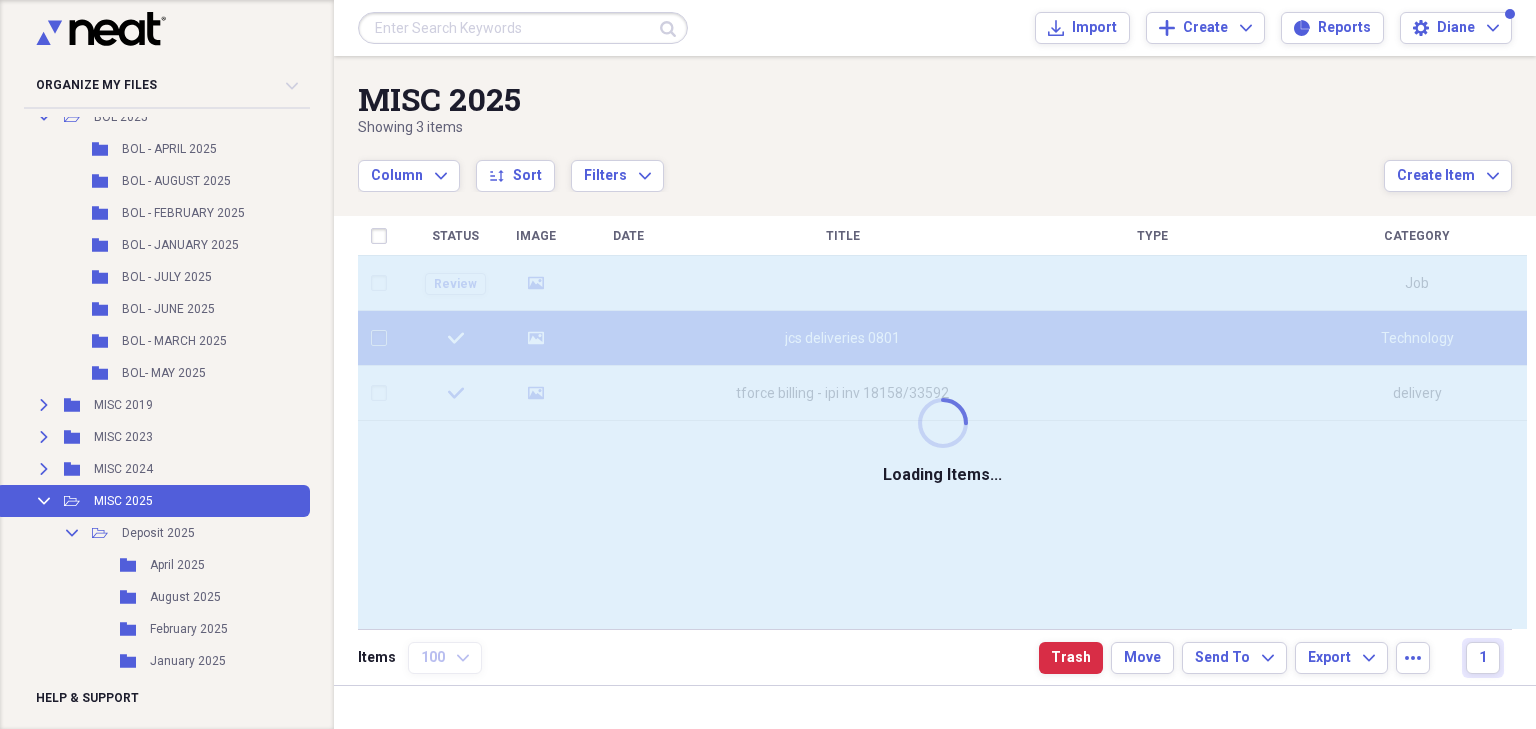 checkbox on "false" 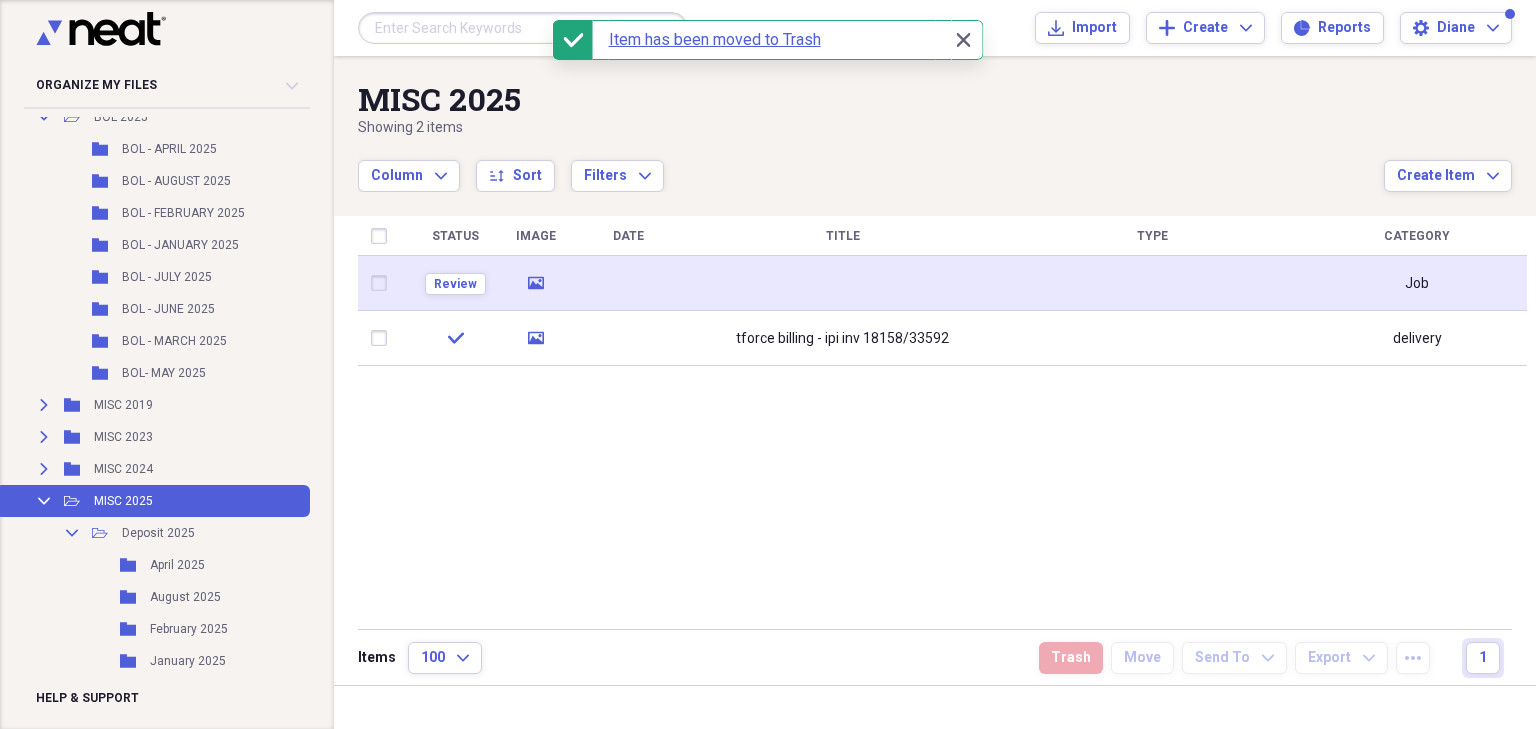 click at bounding box center (383, 283) 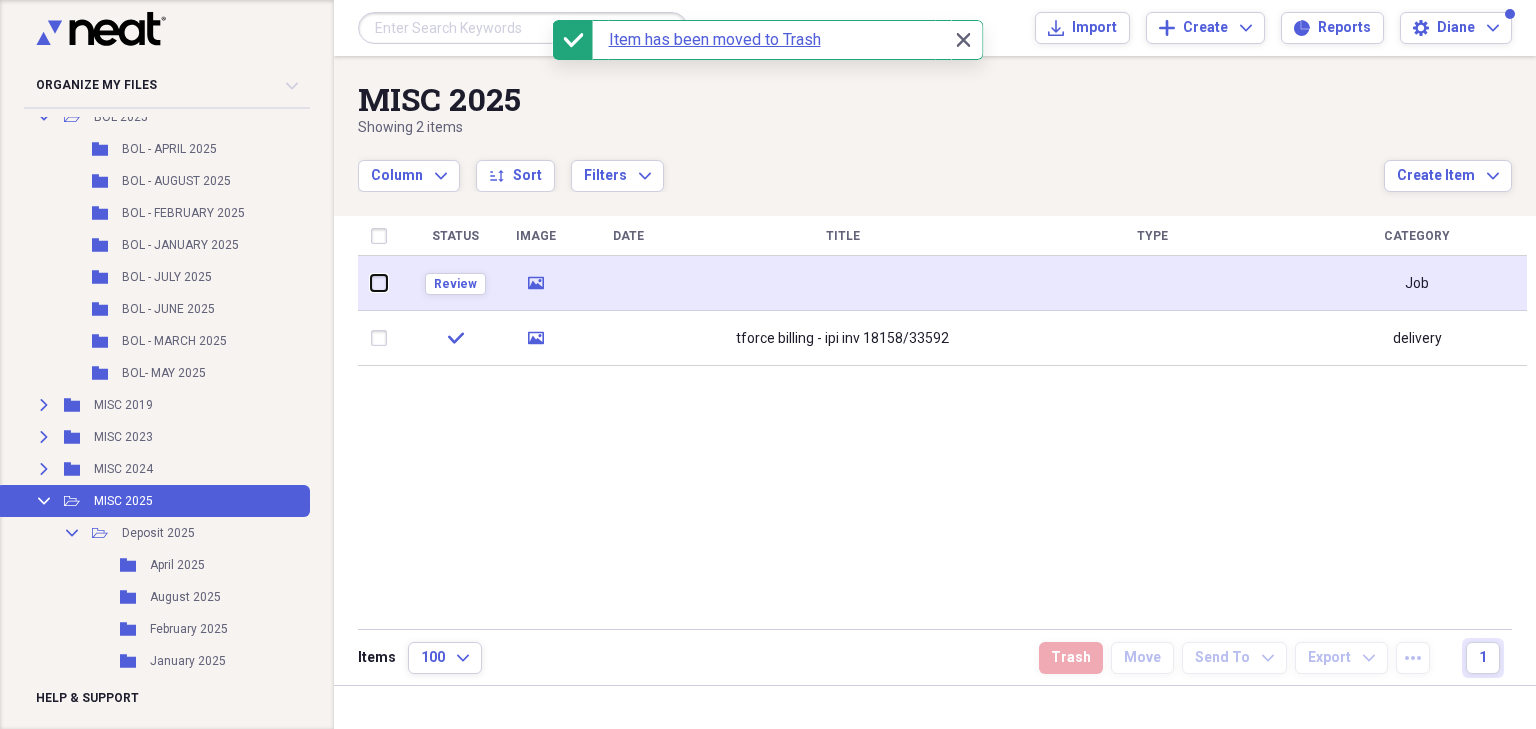 click at bounding box center [371, 283] 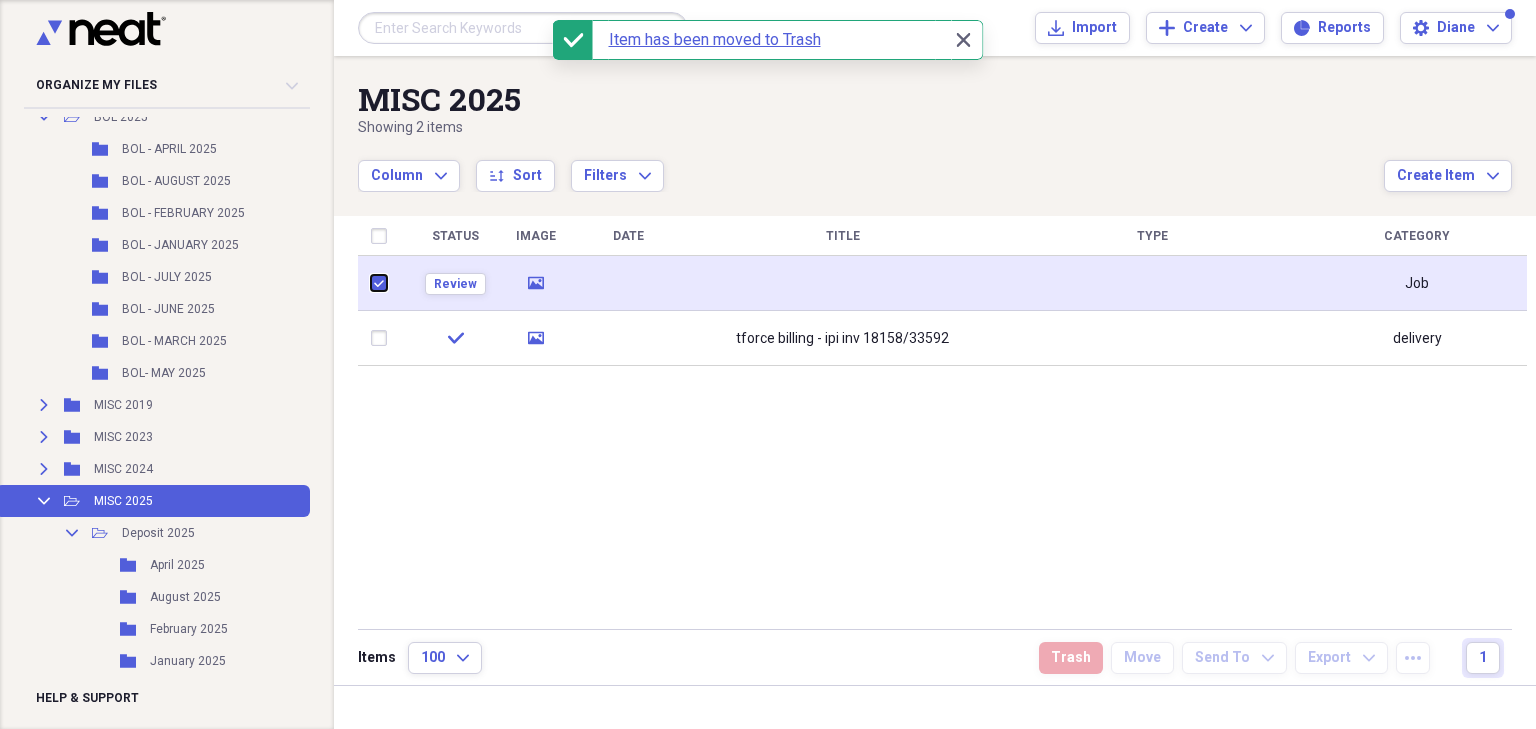 checkbox on "true" 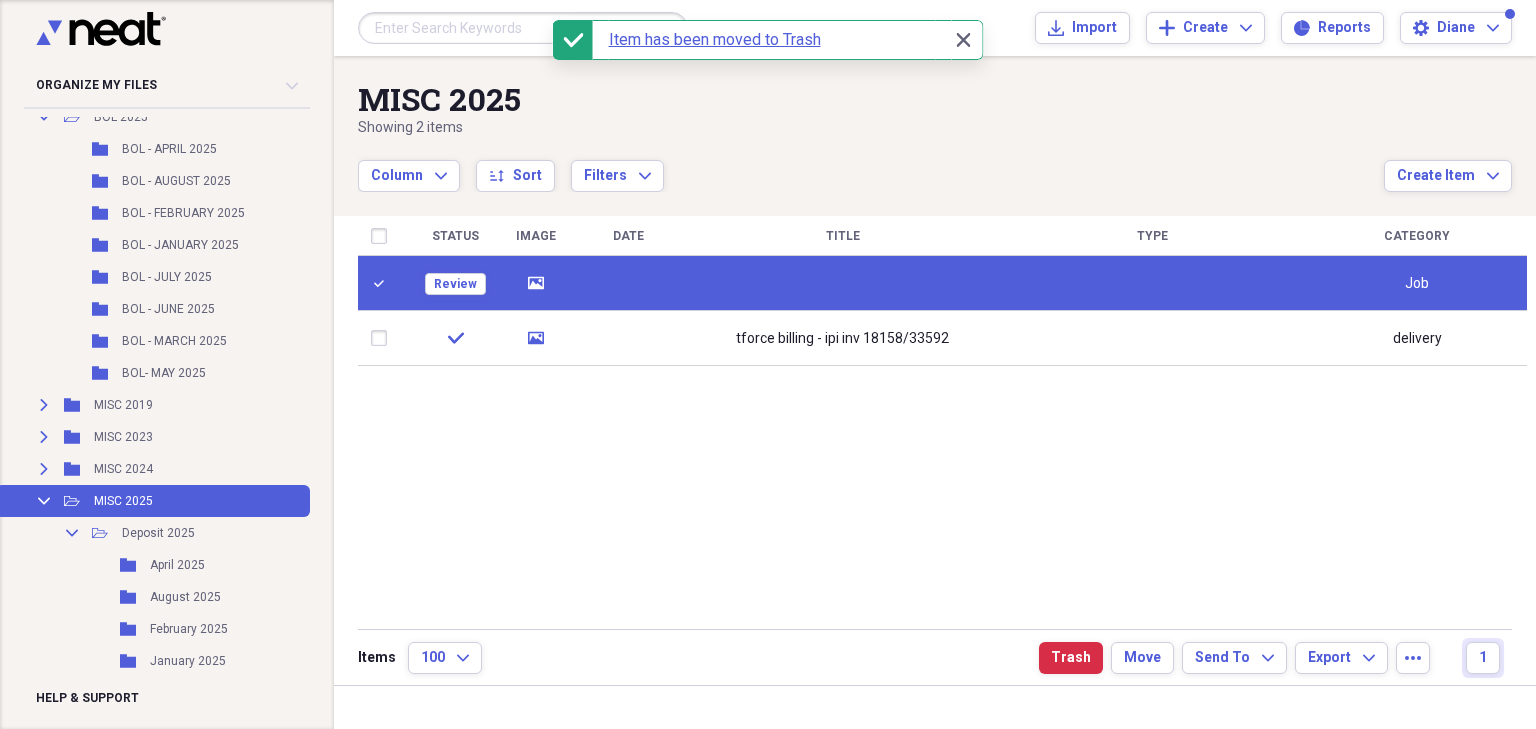 click at bounding box center [628, 283] 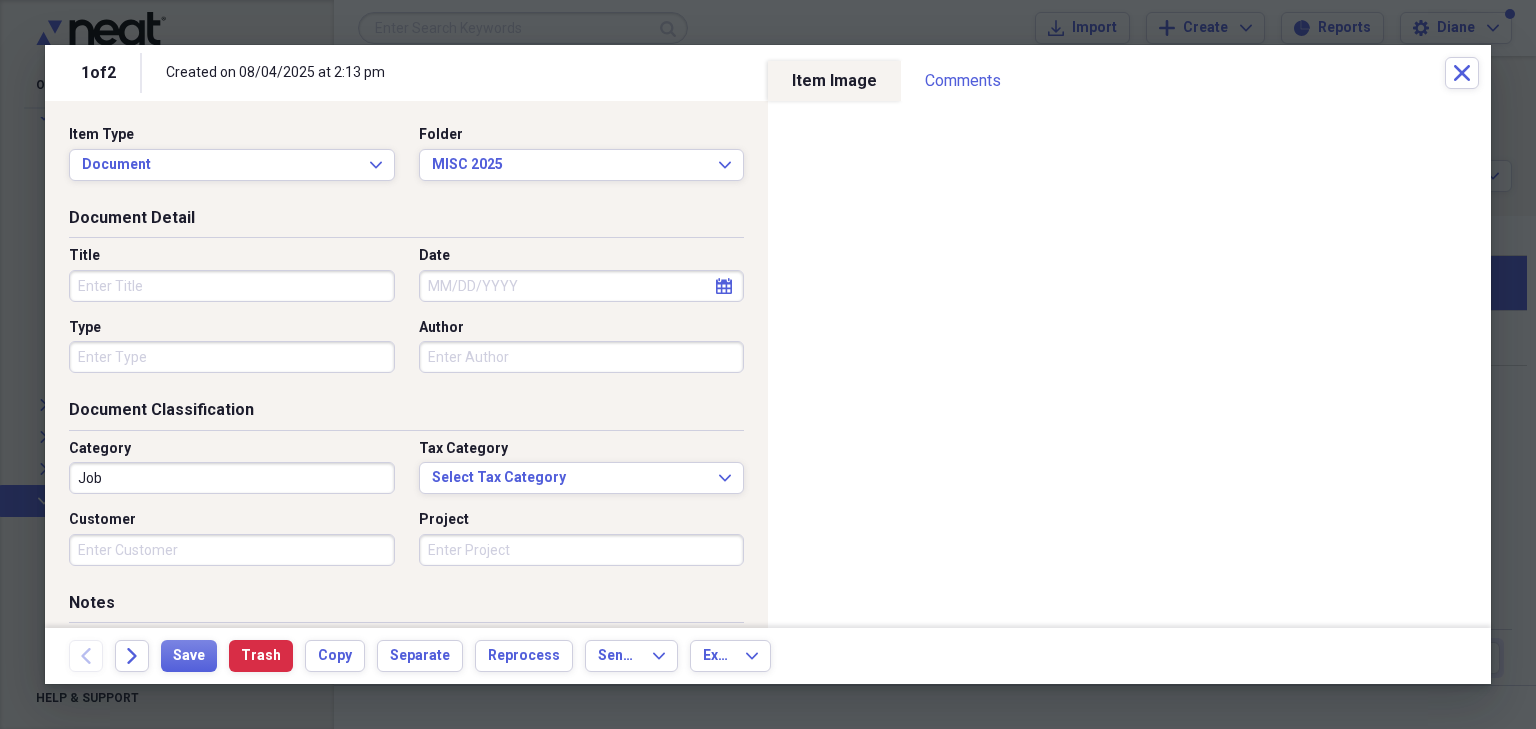 click on "Title" at bounding box center [232, 286] 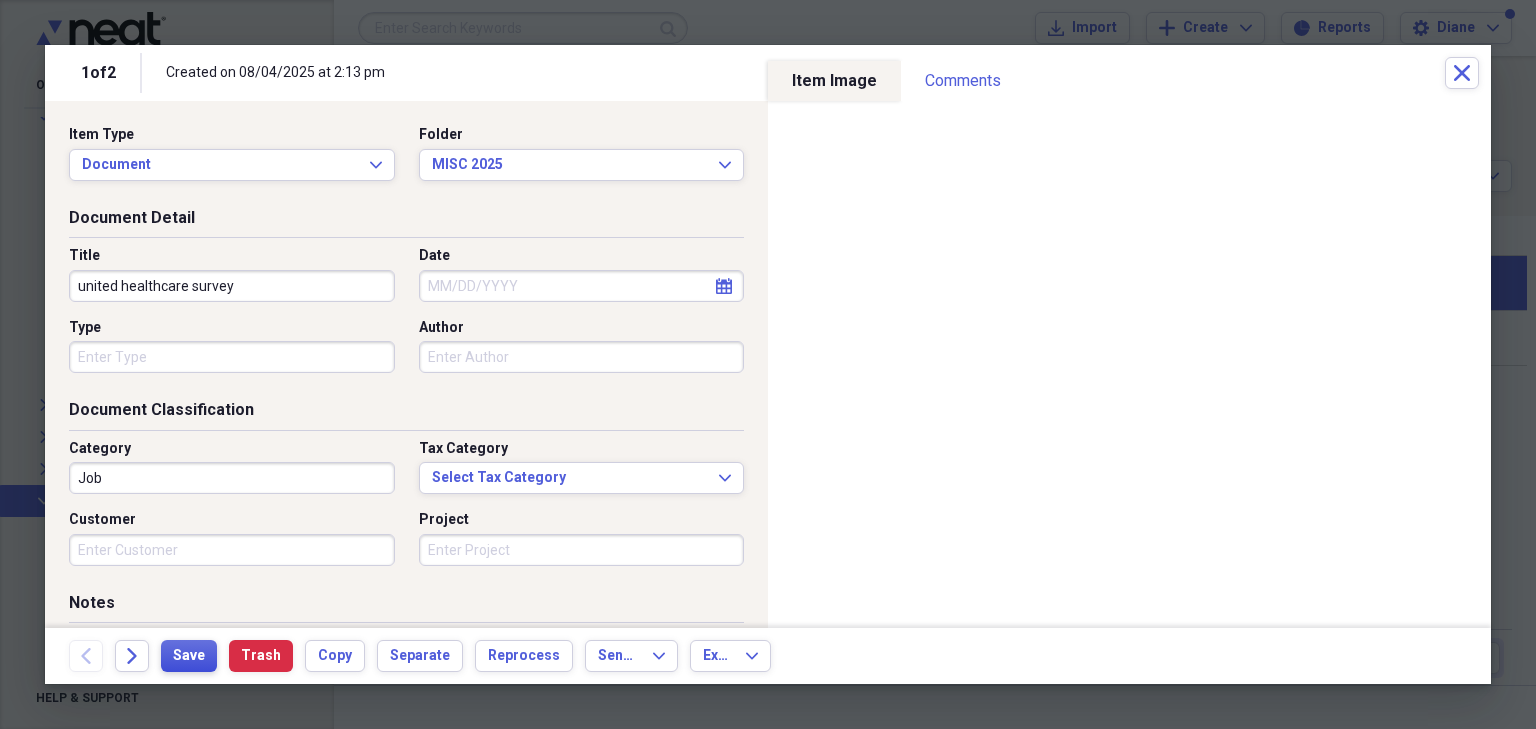 type on "united healthcare survey" 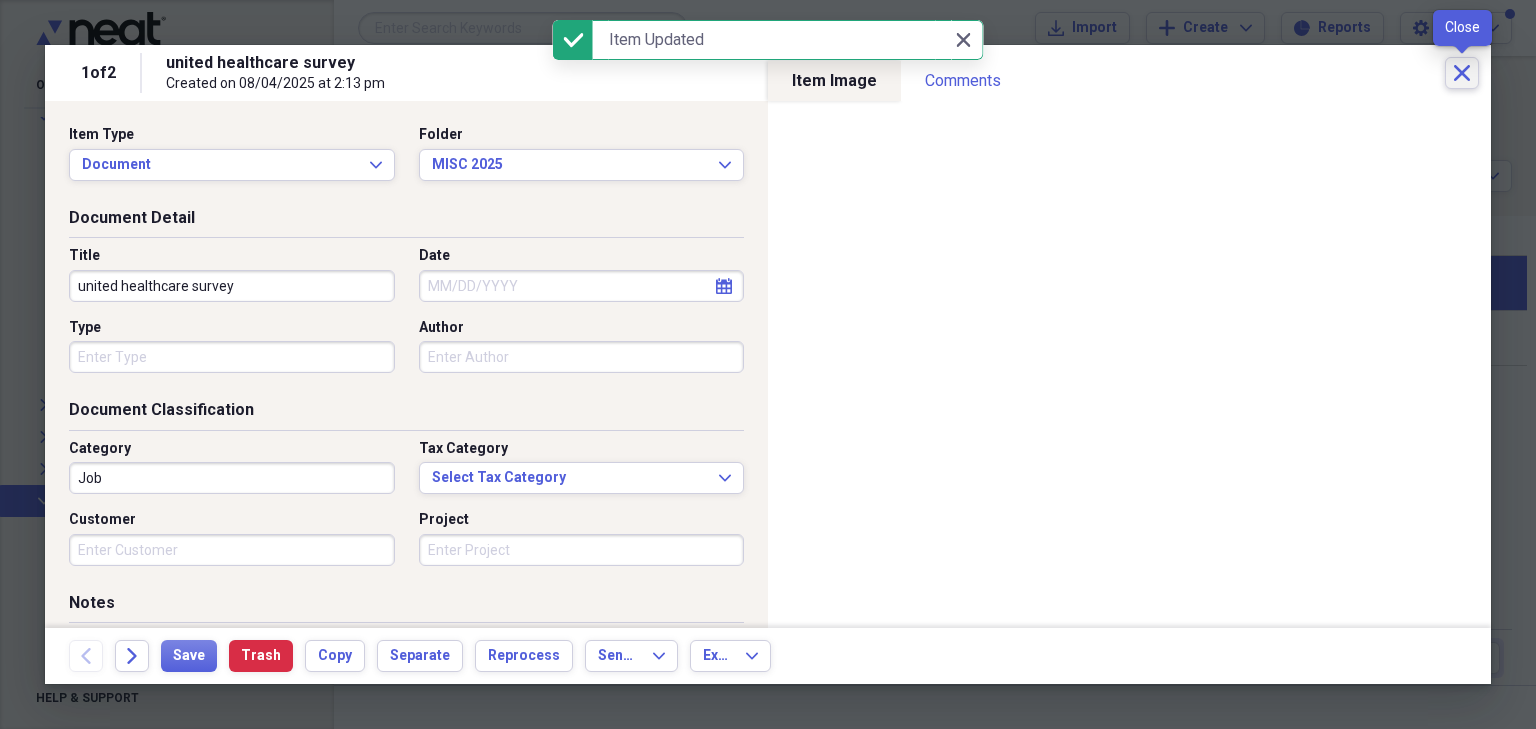 click 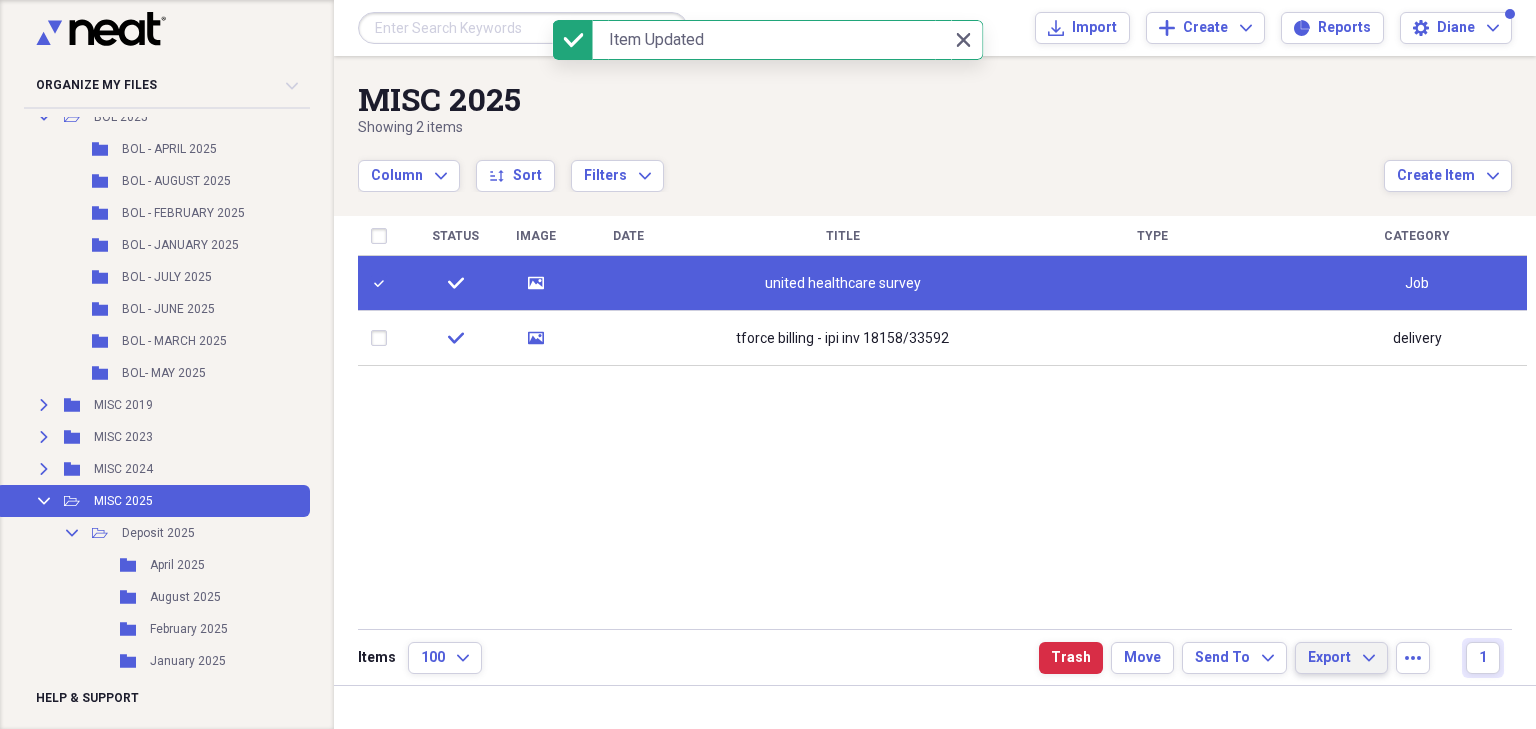 click on "Export Expand" at bounding box center (1341, 658) 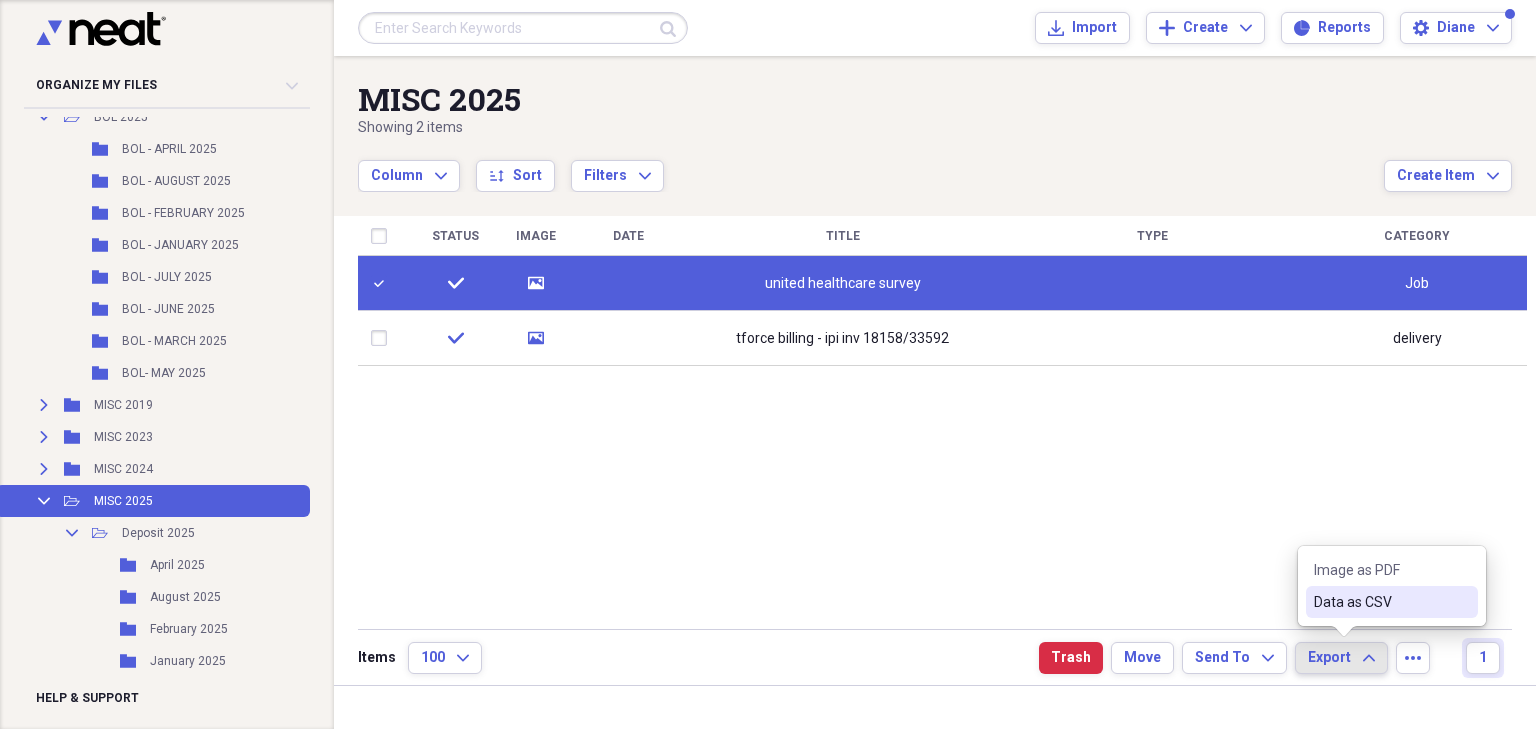 click on "Data as CSV" at bounding box center (1392, 602) 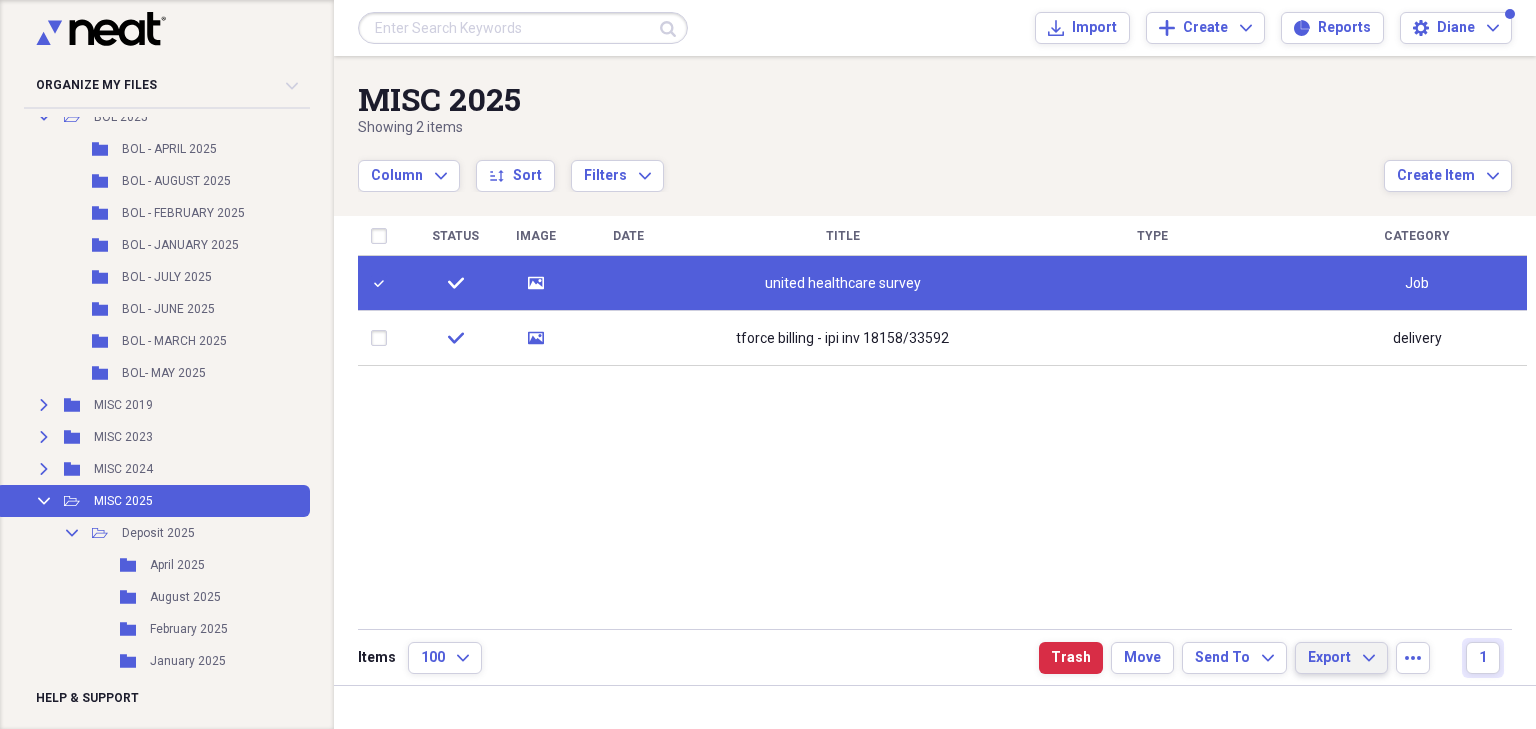click on "Export Expand" at bounding box center [1341, 658] 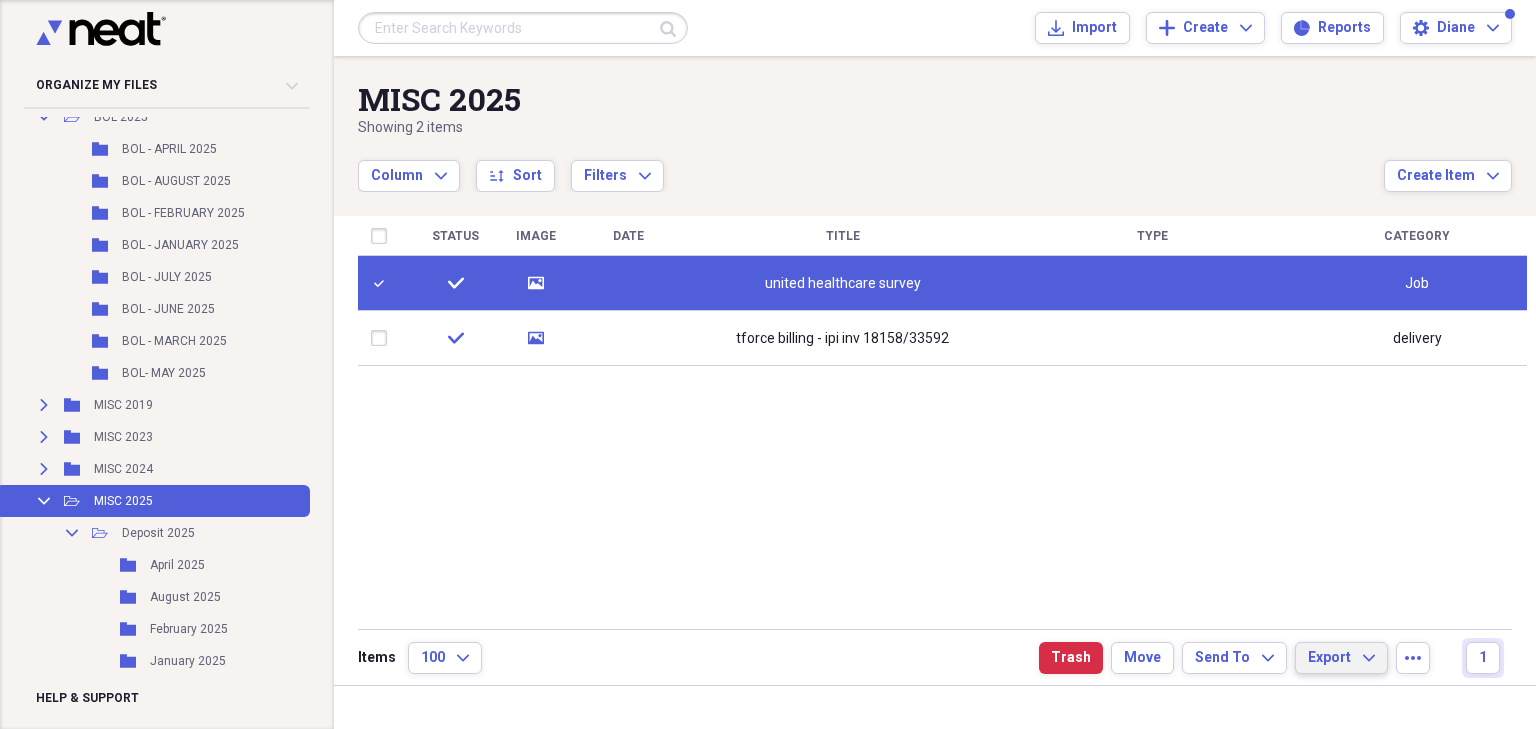 click on "Status Image Date Title Type Category check media united healthcare survey Job check media tforce billing - ipi  inv 18158/33592 delivery" at bounding box center (942, 421) 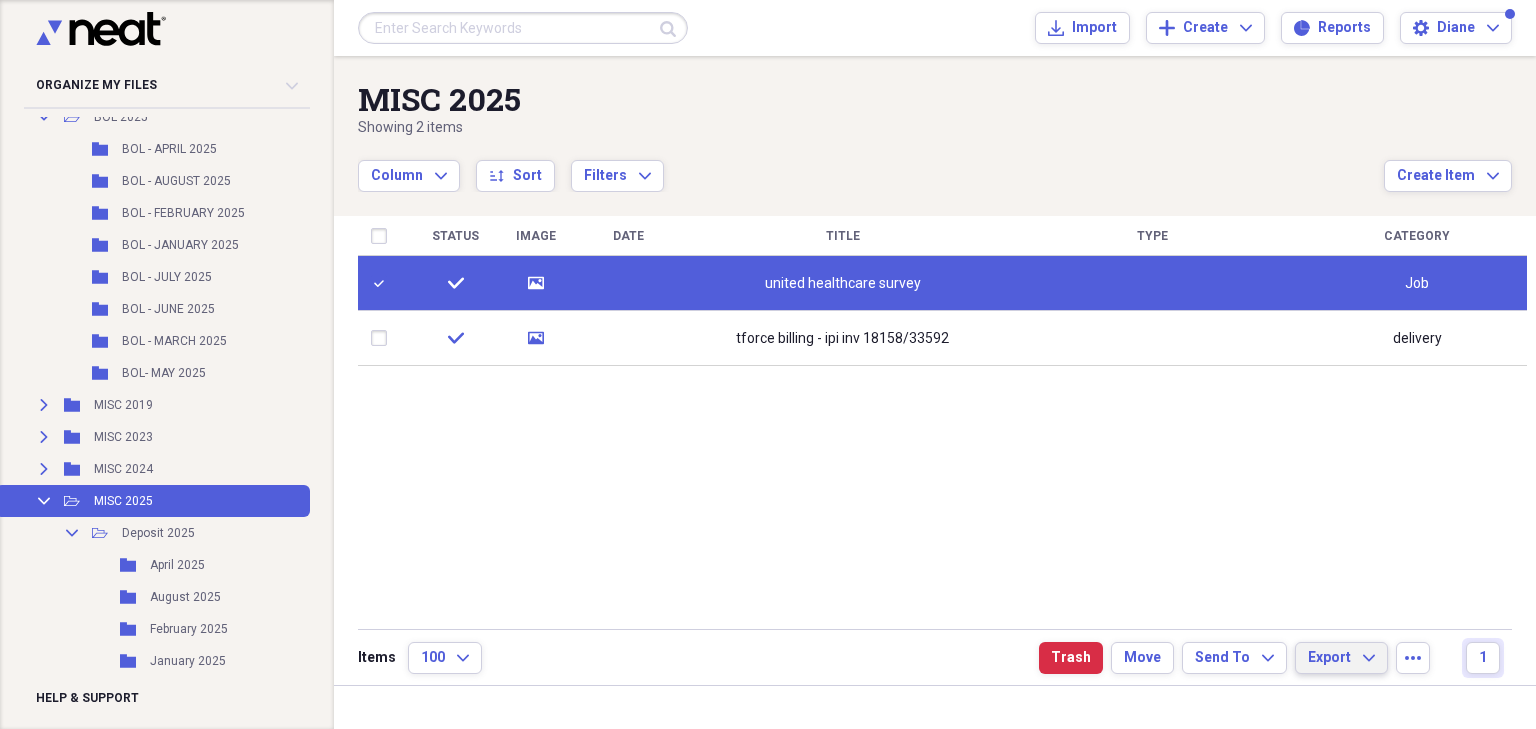 click on "Expand" 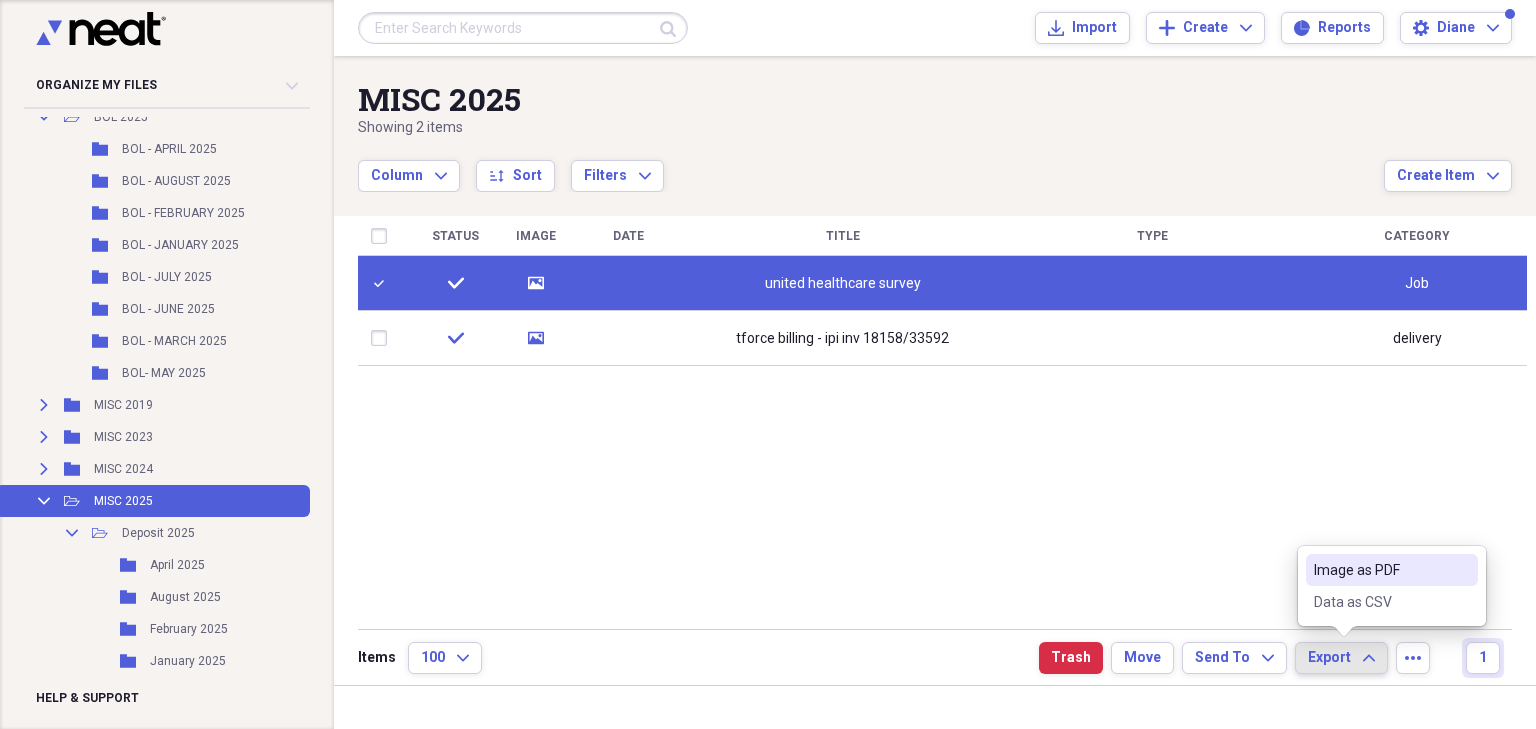 click on "Image as PDF" at bounding box center (1380, 570) 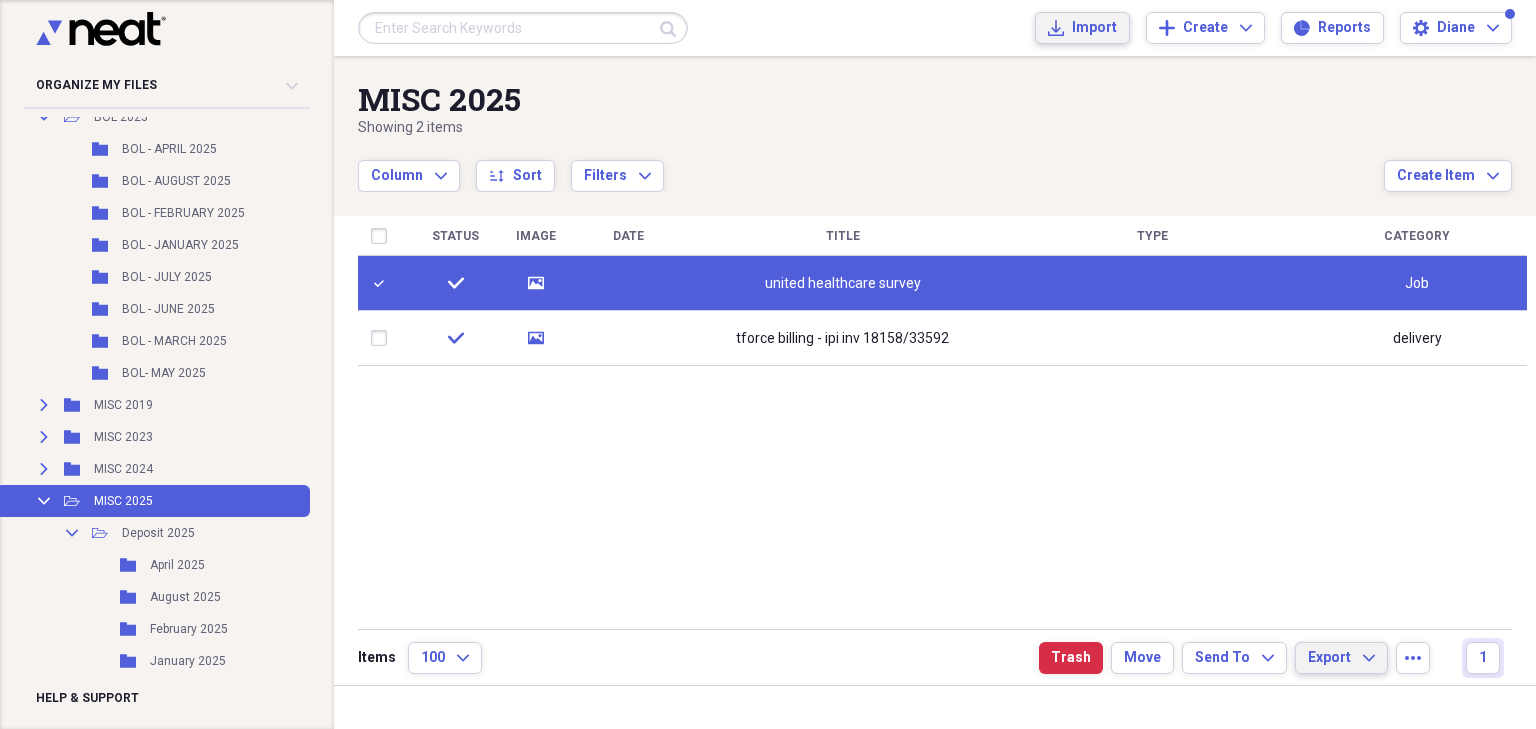 type 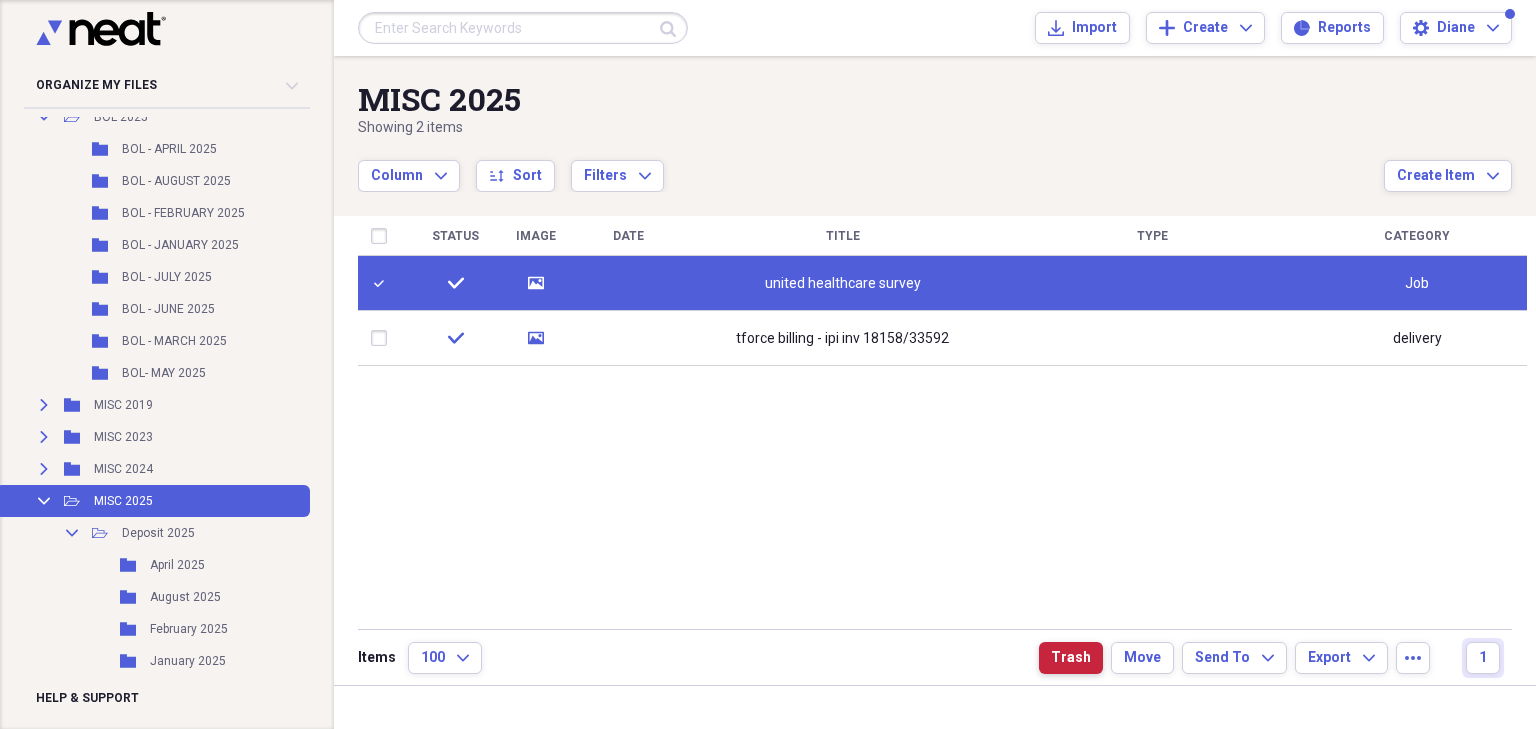 click on "Trash" at bounding box center [1071, 658] 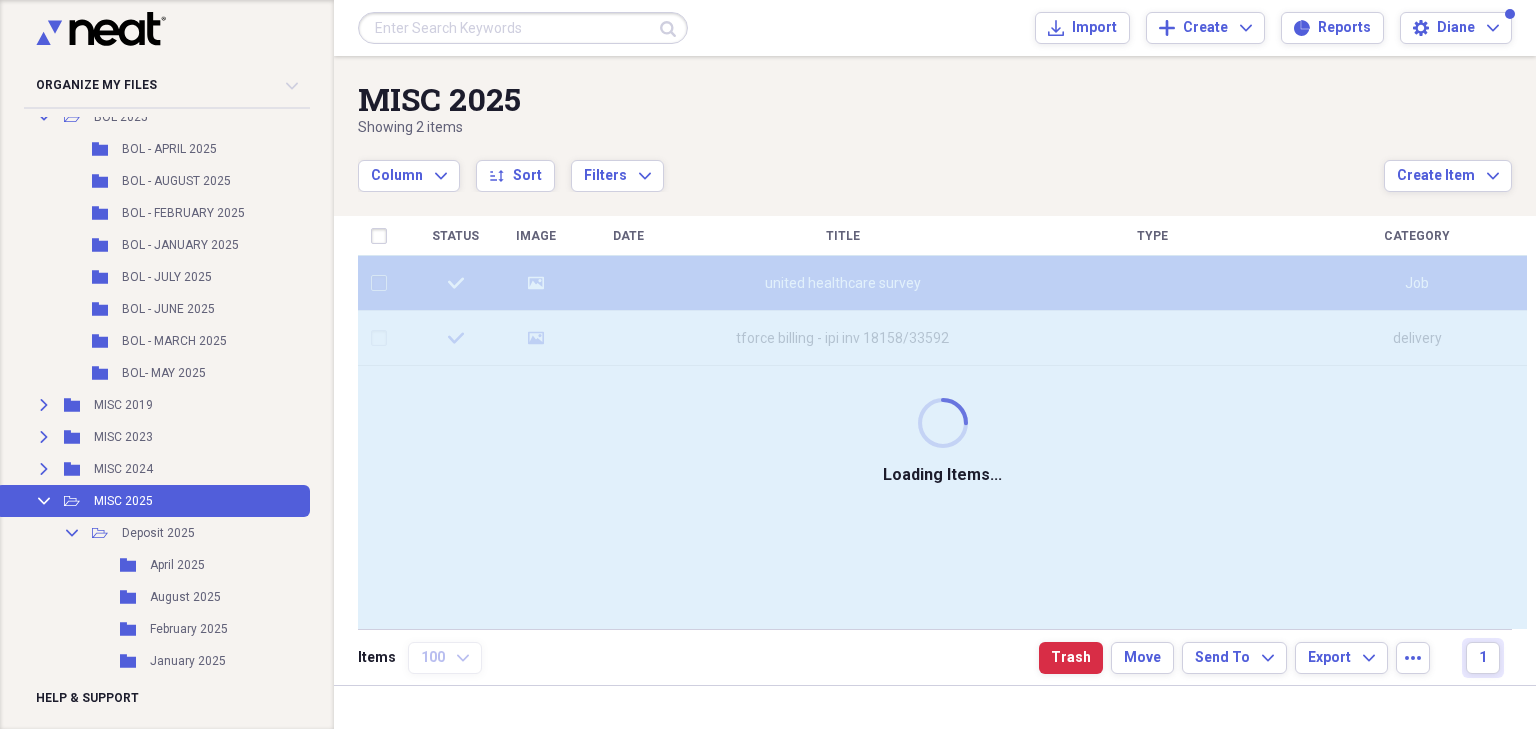 checkbox on "false" 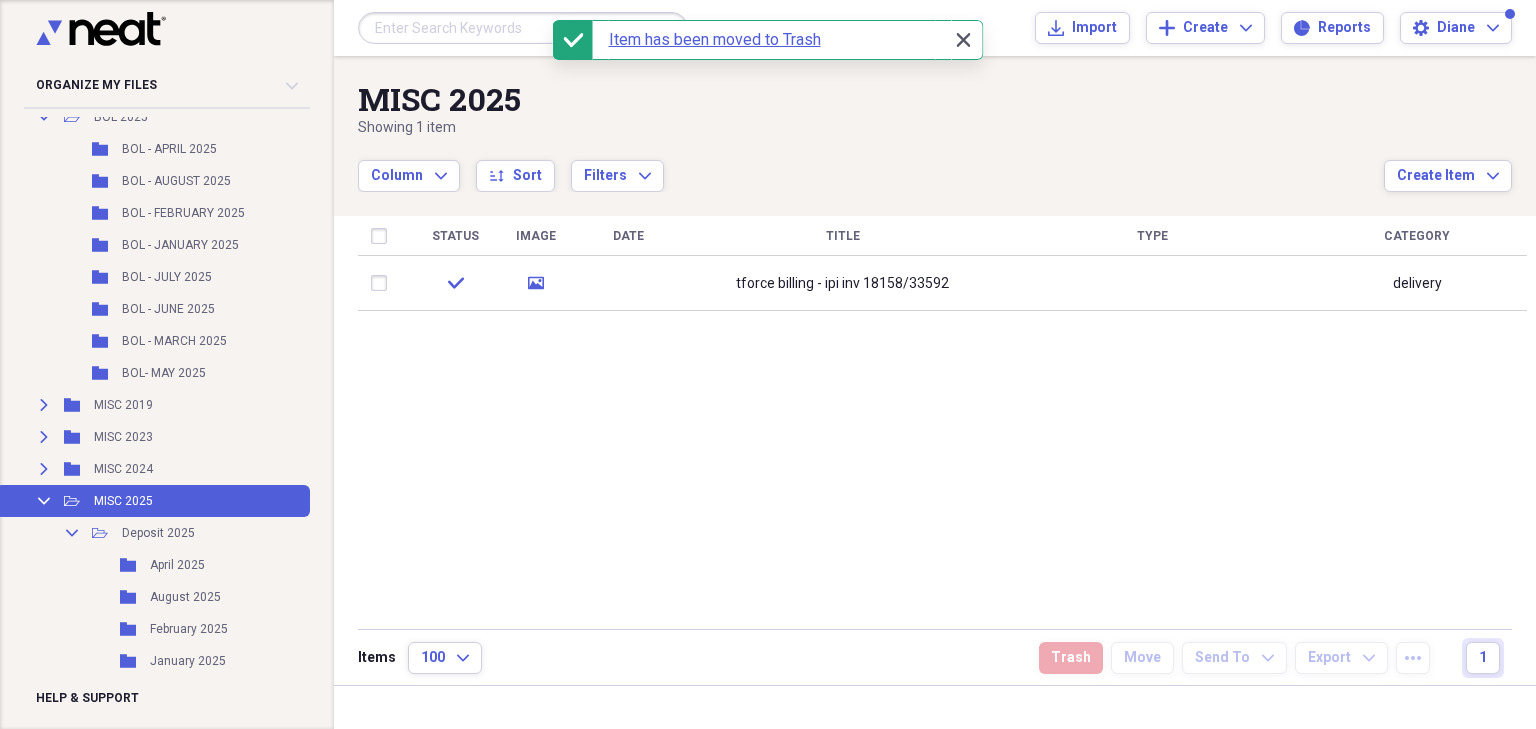 click on "Close" 